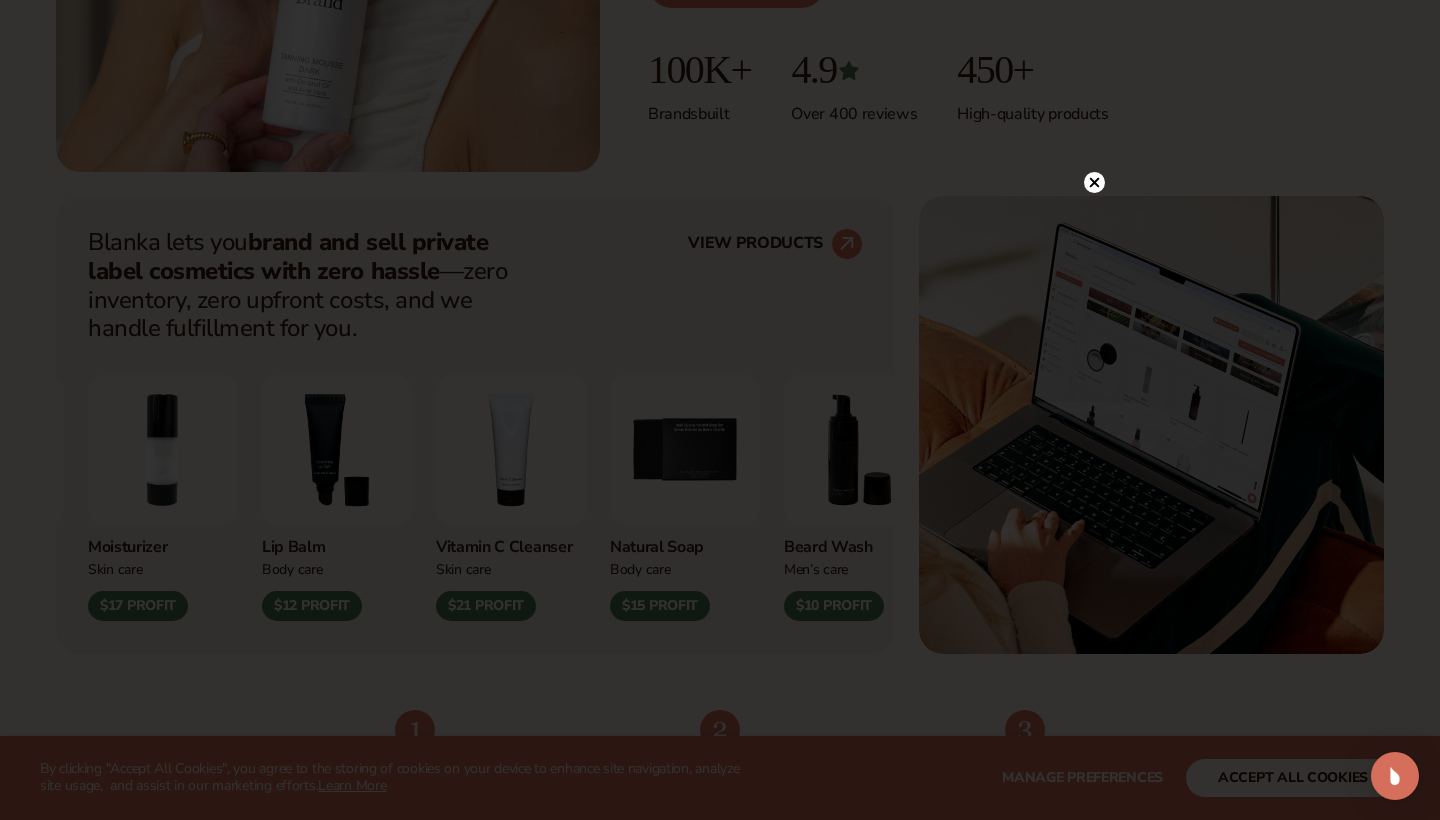 scroll, scrollTop: 635, scrollLeft: 0, axis: vertical 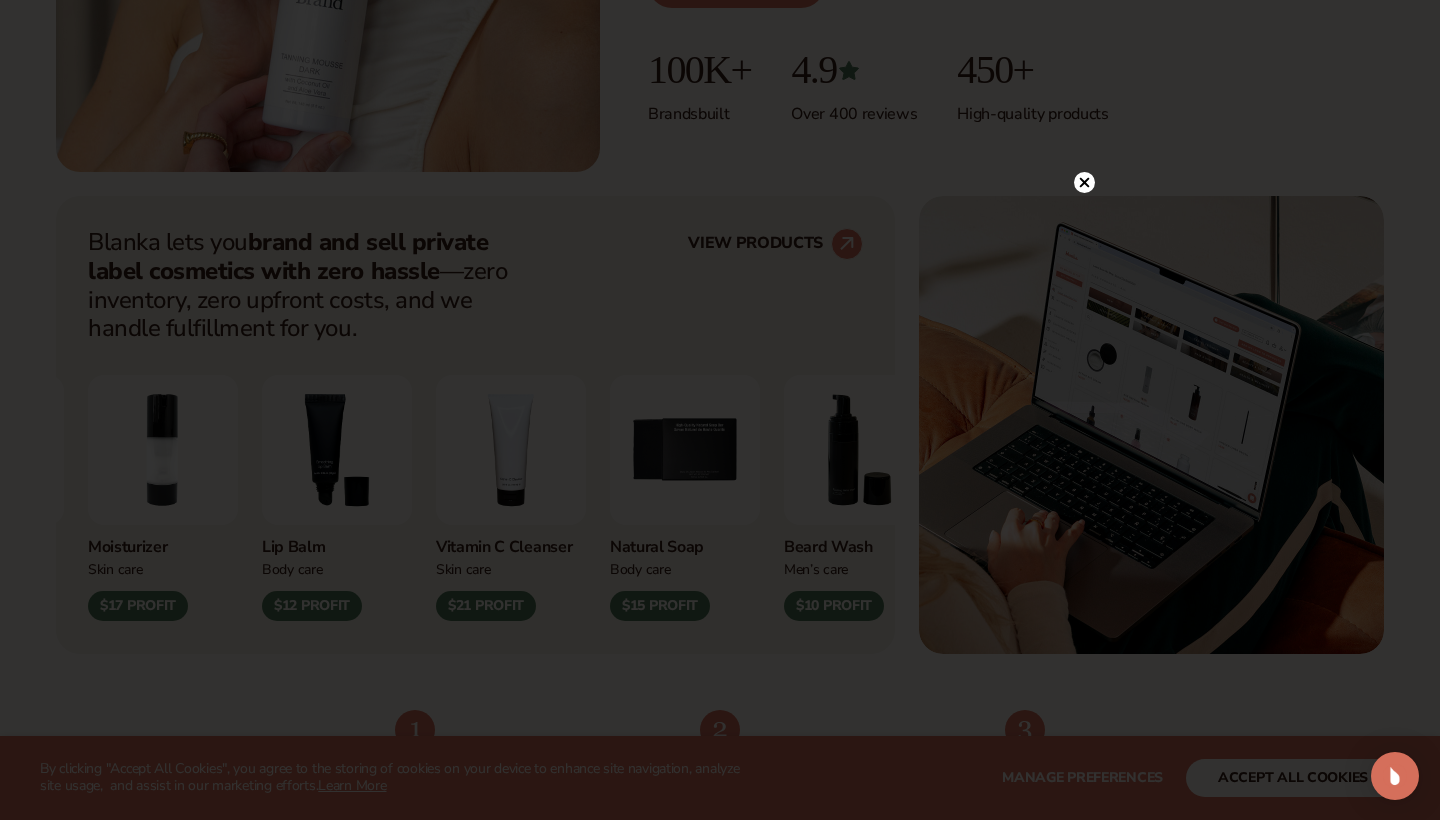 click 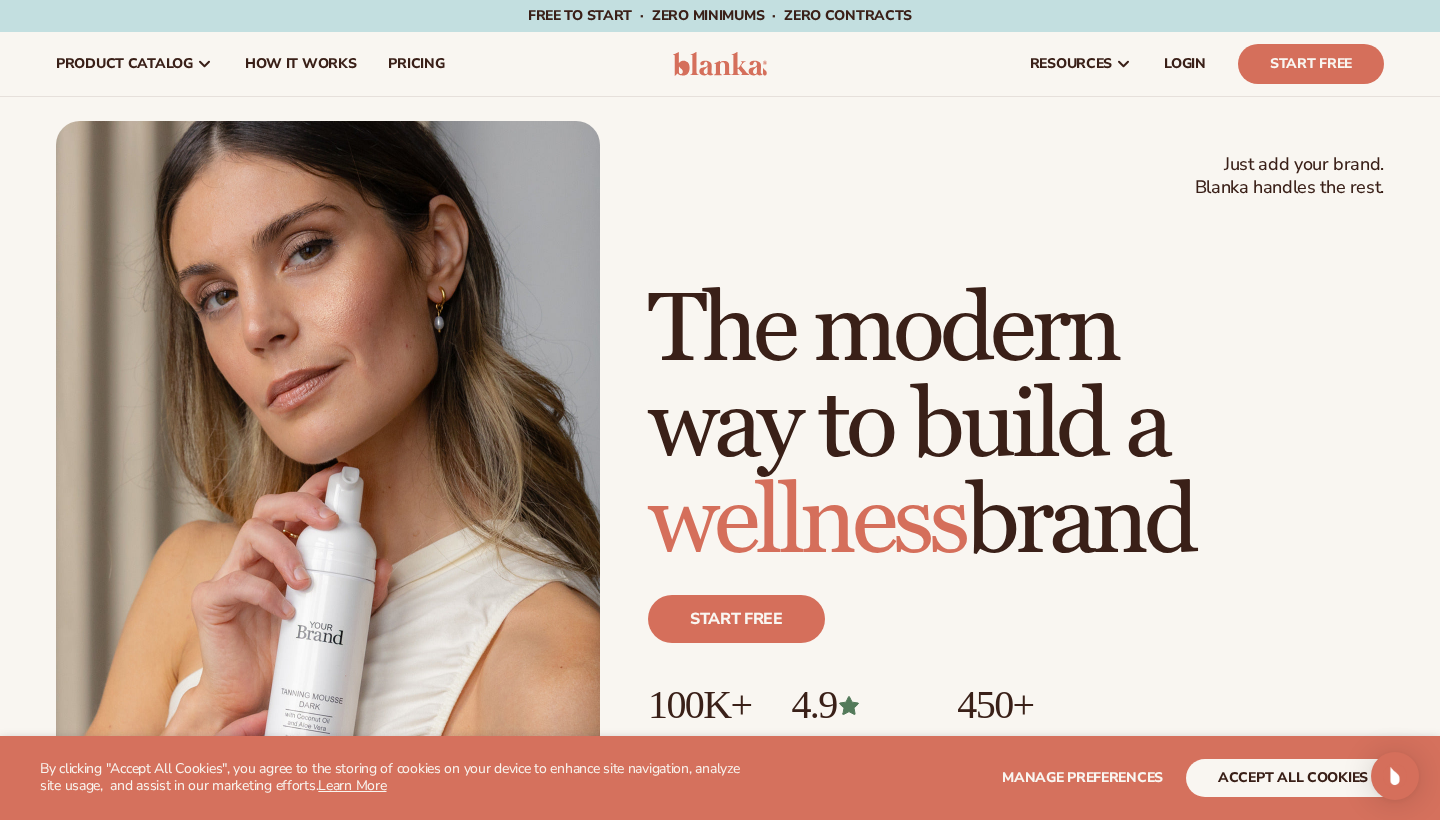 scroll, scrollTop: 0, scrollLeft: 0, axis: both 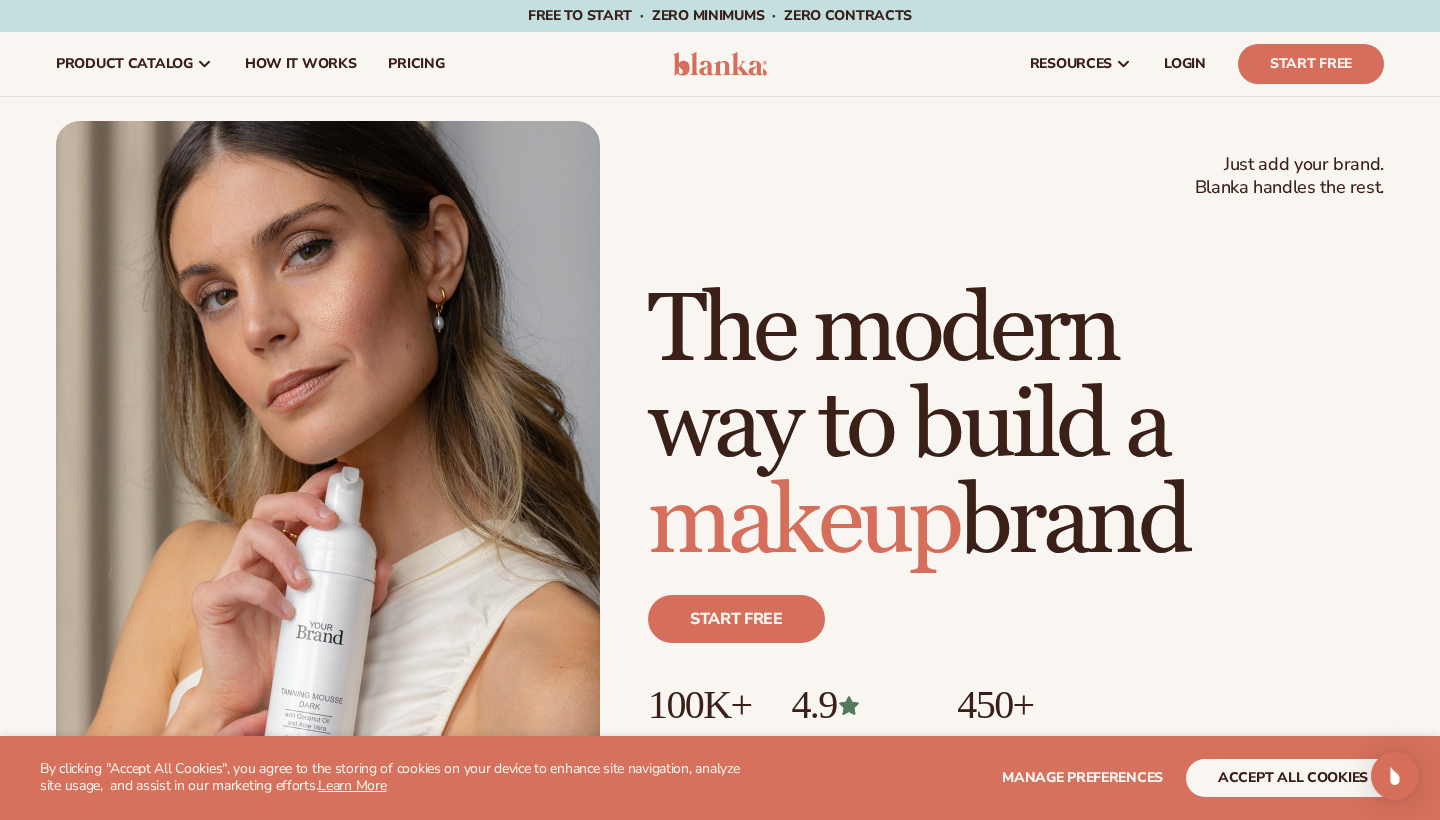 click on "accept all cookies" at bounding box center [1293, 778] 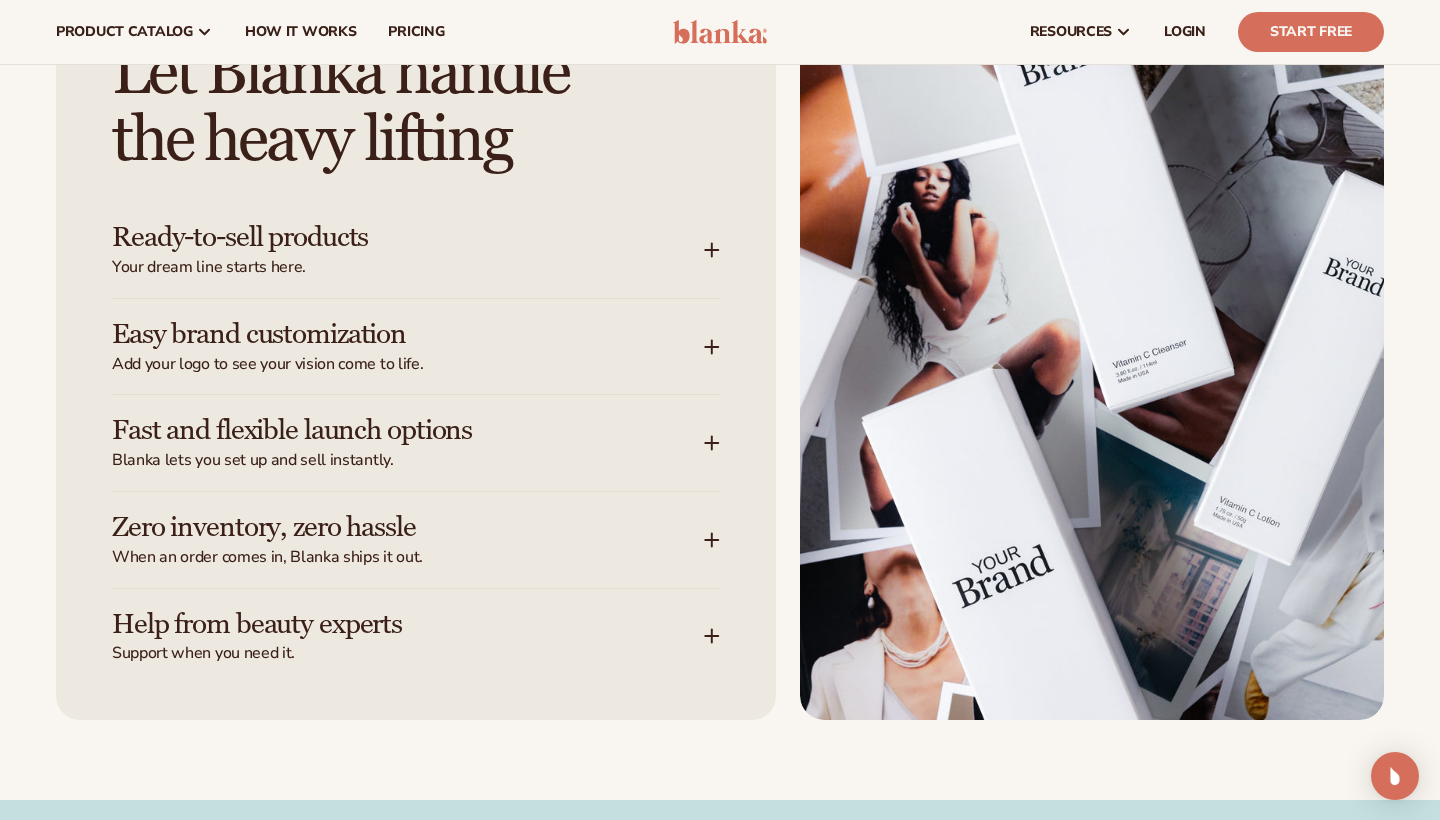 scroll, scrollTop: 2389, scrollLeft: 0, axis: vertical 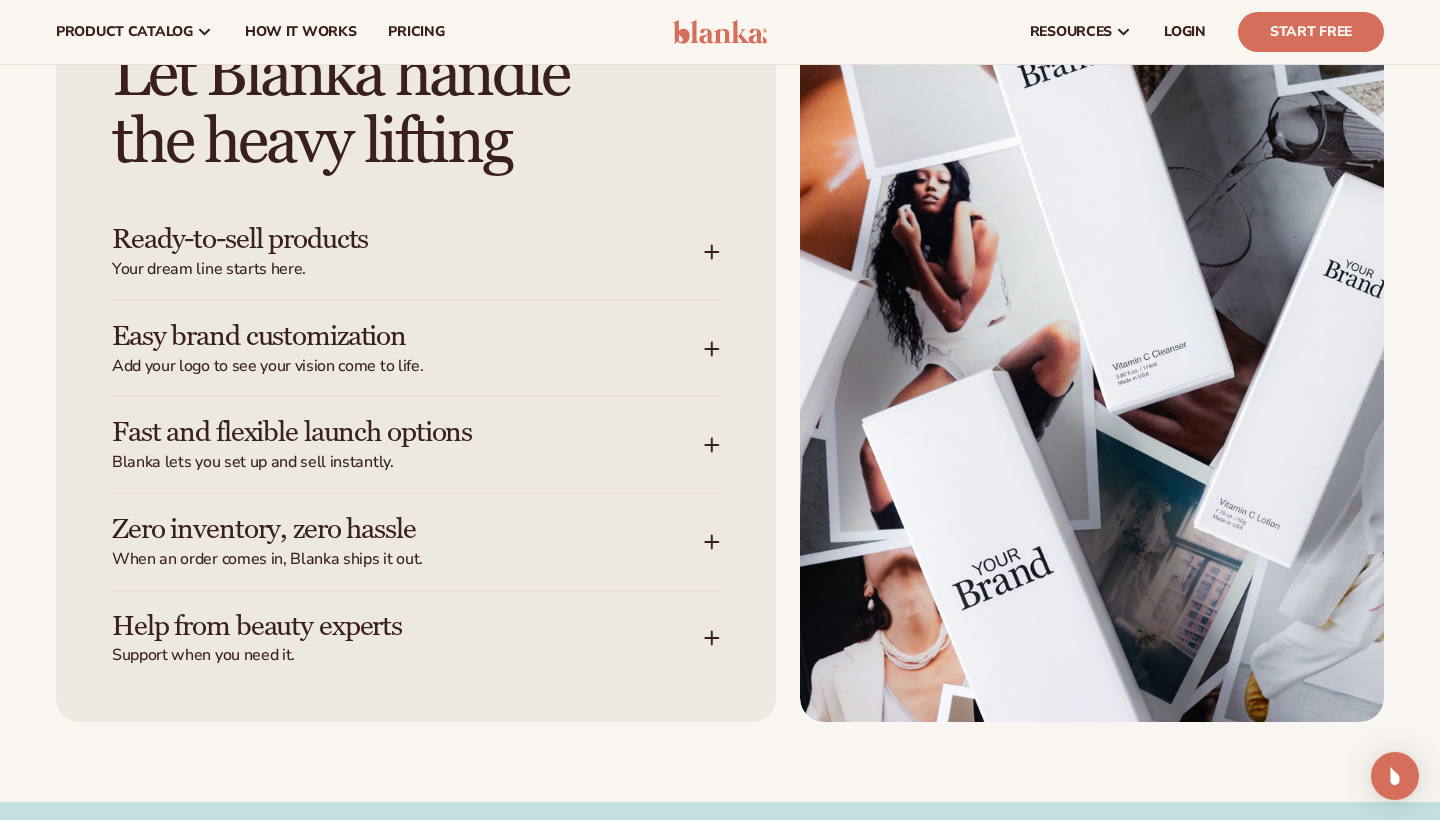 click on "Fast and flexible launch options
Blanka lets you set up and sell instantly." at bounding box center (408, 445) 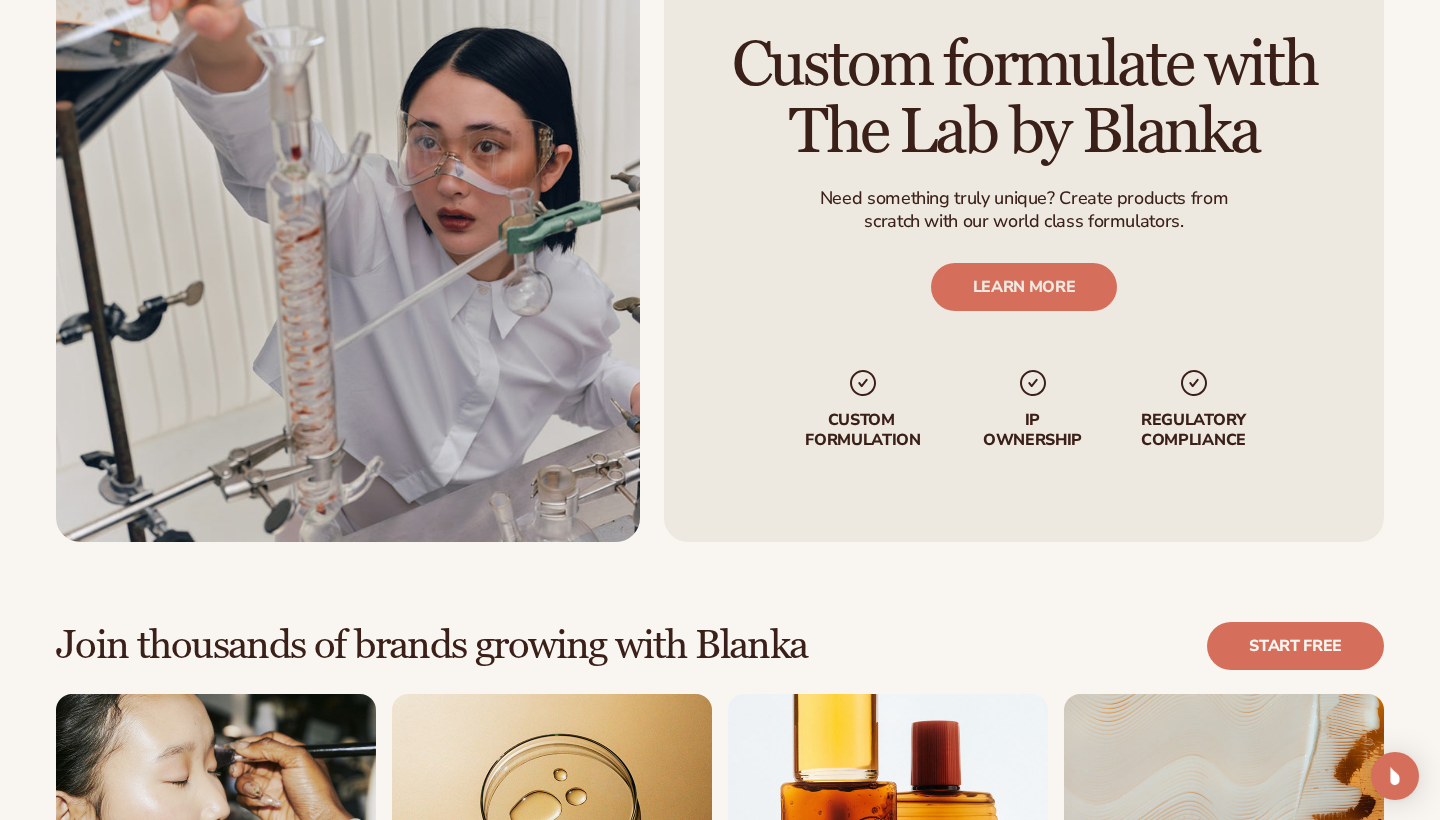 scroll, scrollTop: 4762, scrollLeft: 0, axis: vertical 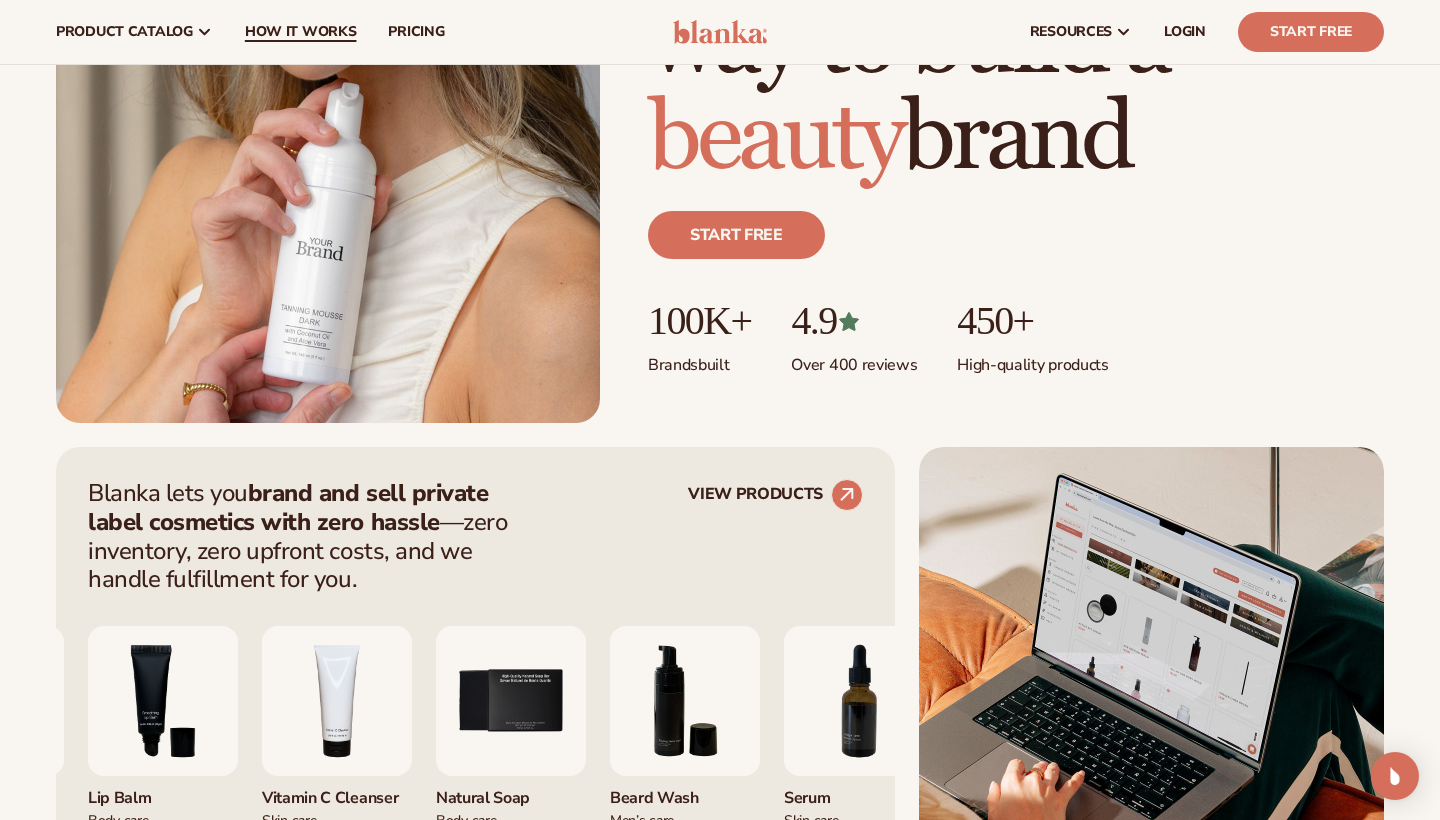 click on "How It Works" at bounding box center (301, 32) 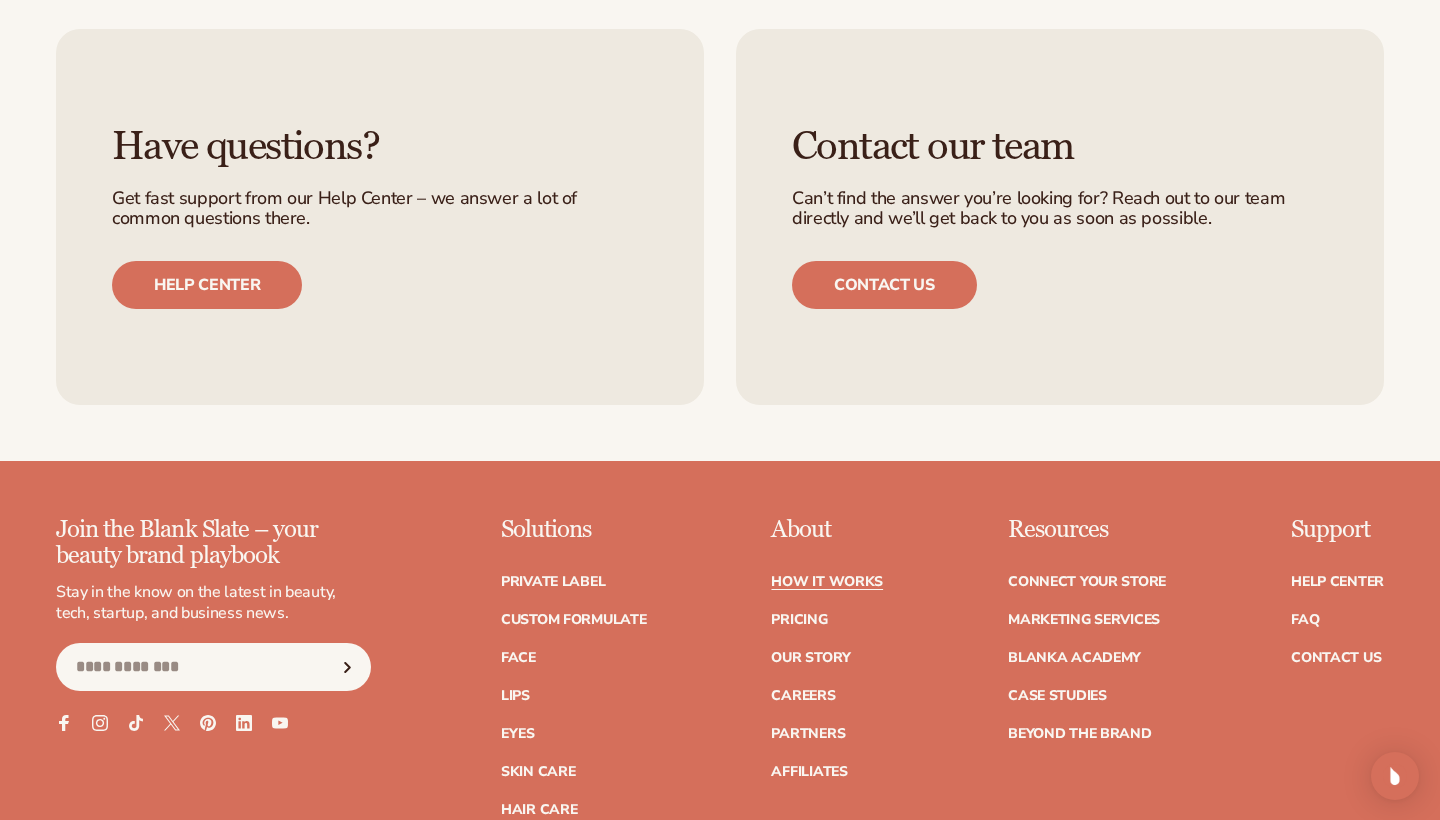 scroll, scrollTop: 4503, scrollLeft: 0, axis: vertical 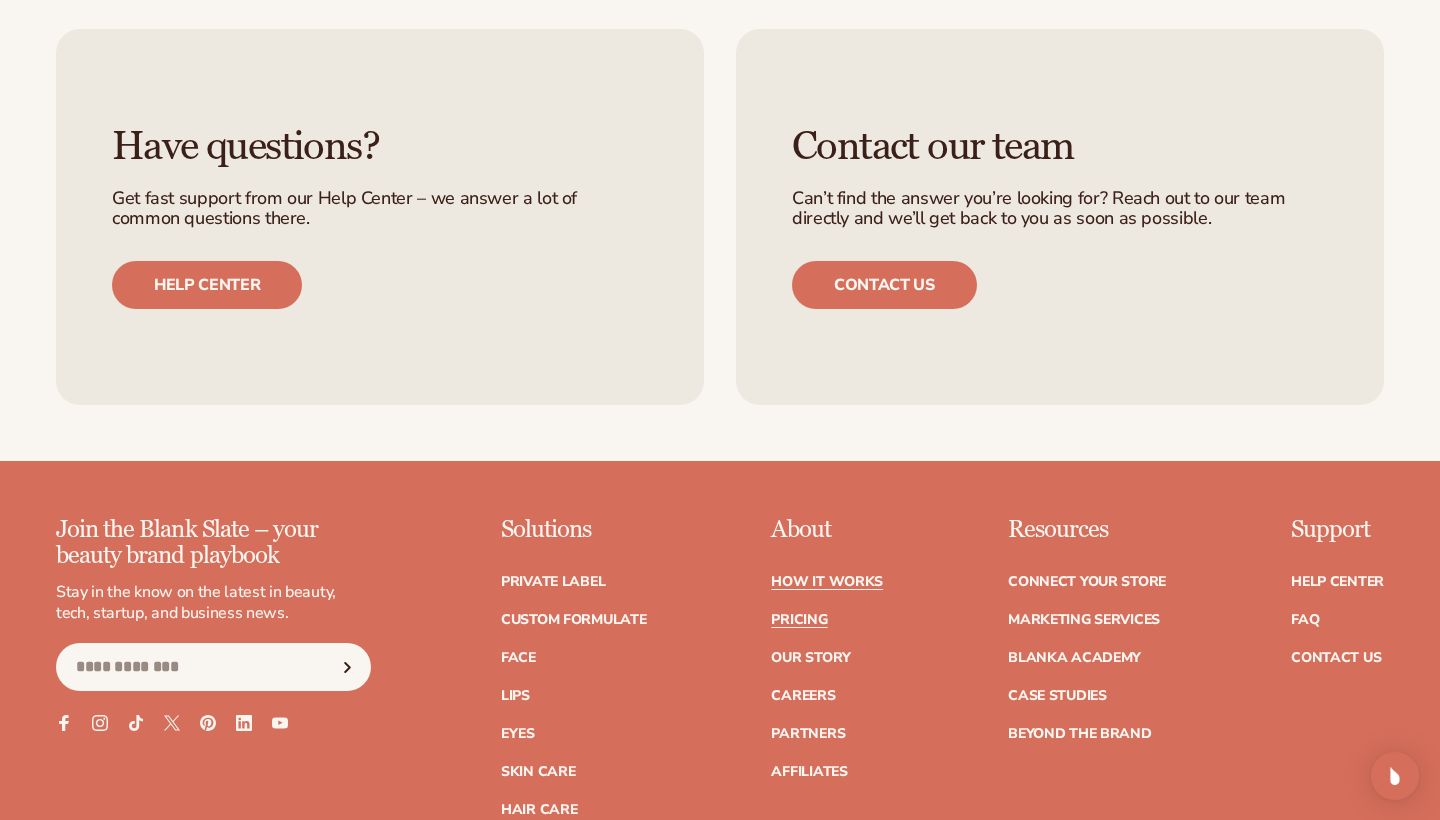 click on "Pricing" at bounding box center [799, 620] 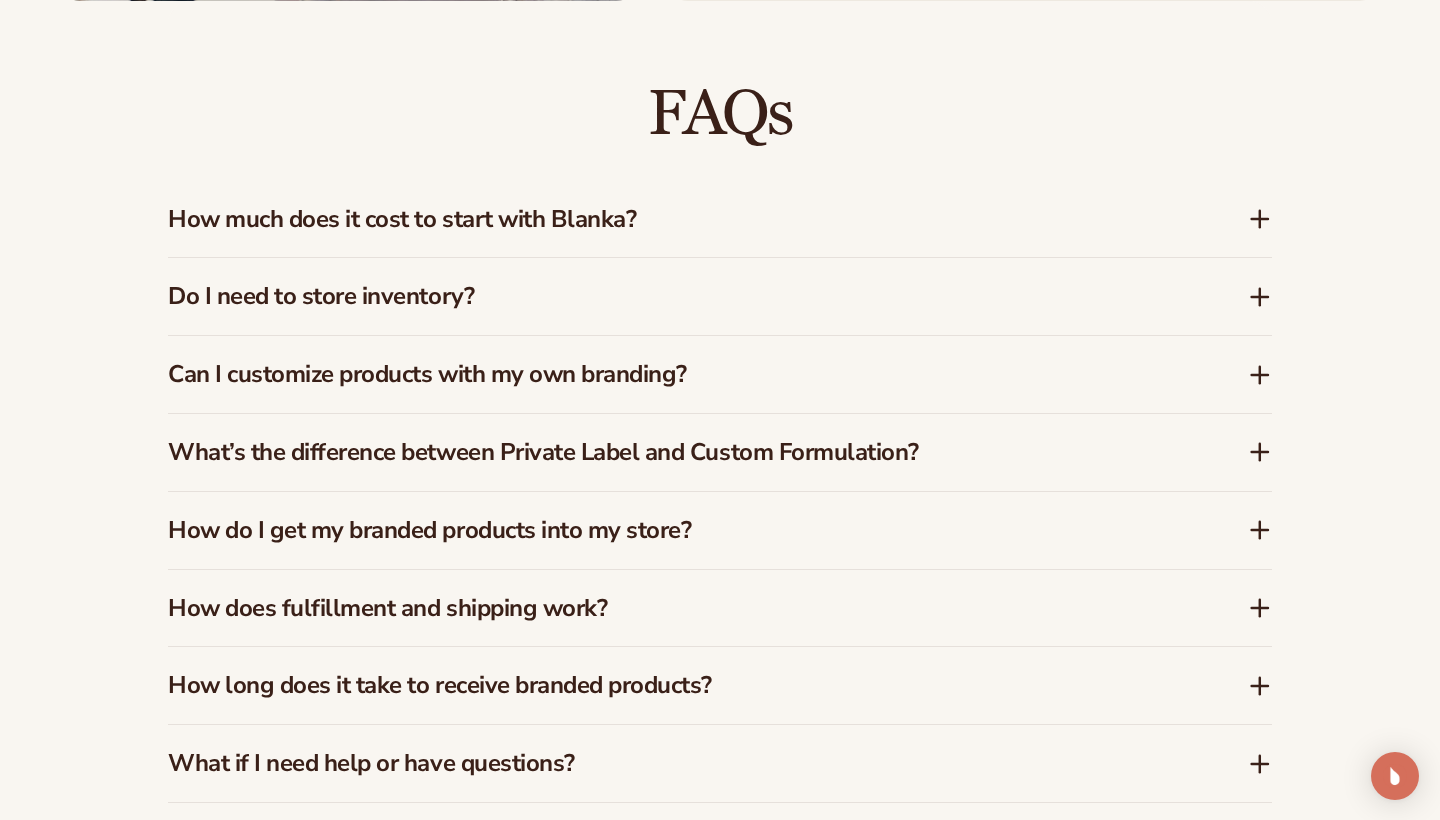 scroll, scrollTop: 2805, scrollLeft: 0, axis: vertical 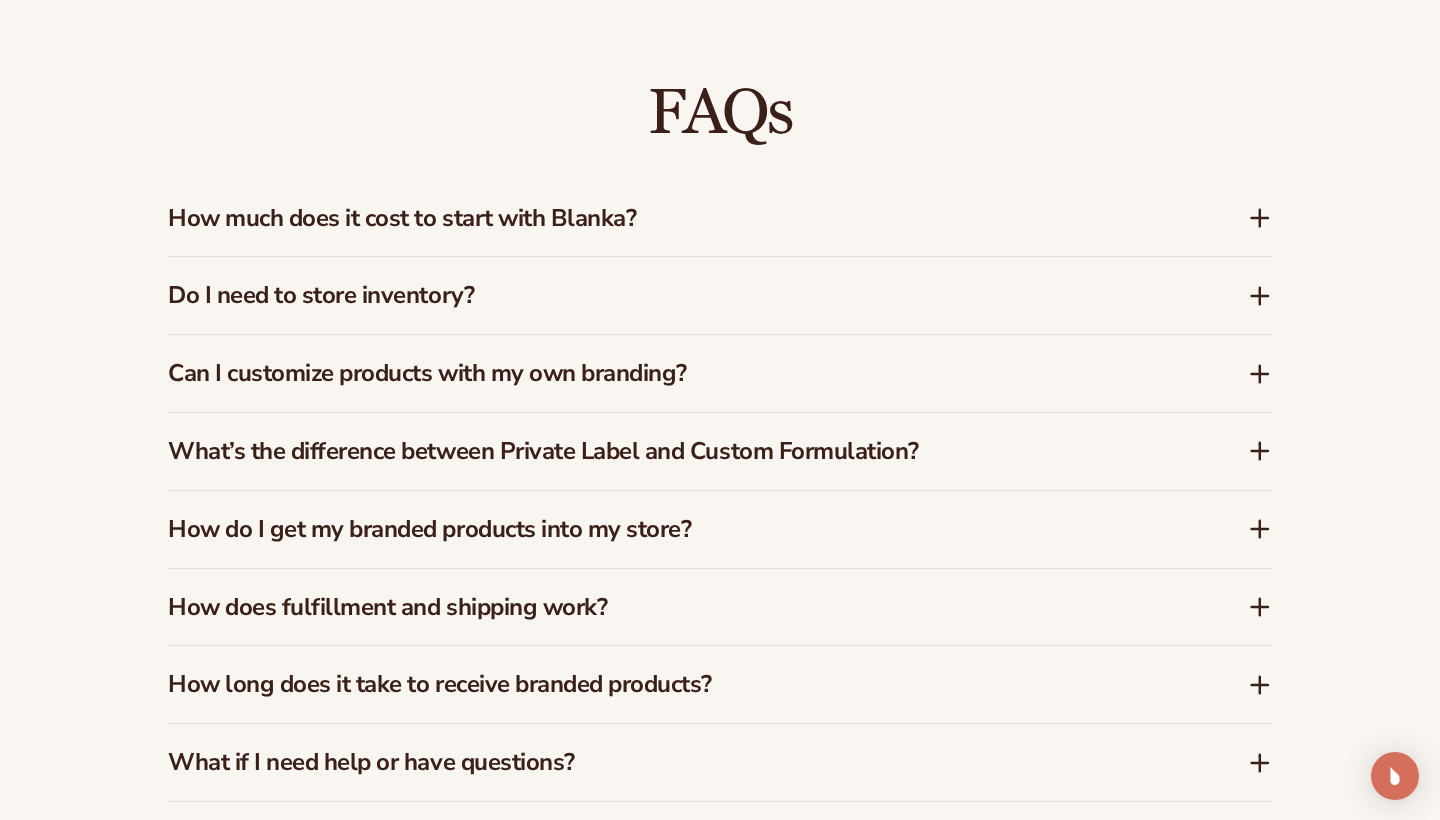 click on "How much does it cost to start with Blanka?" at bounding box center (678, 218) 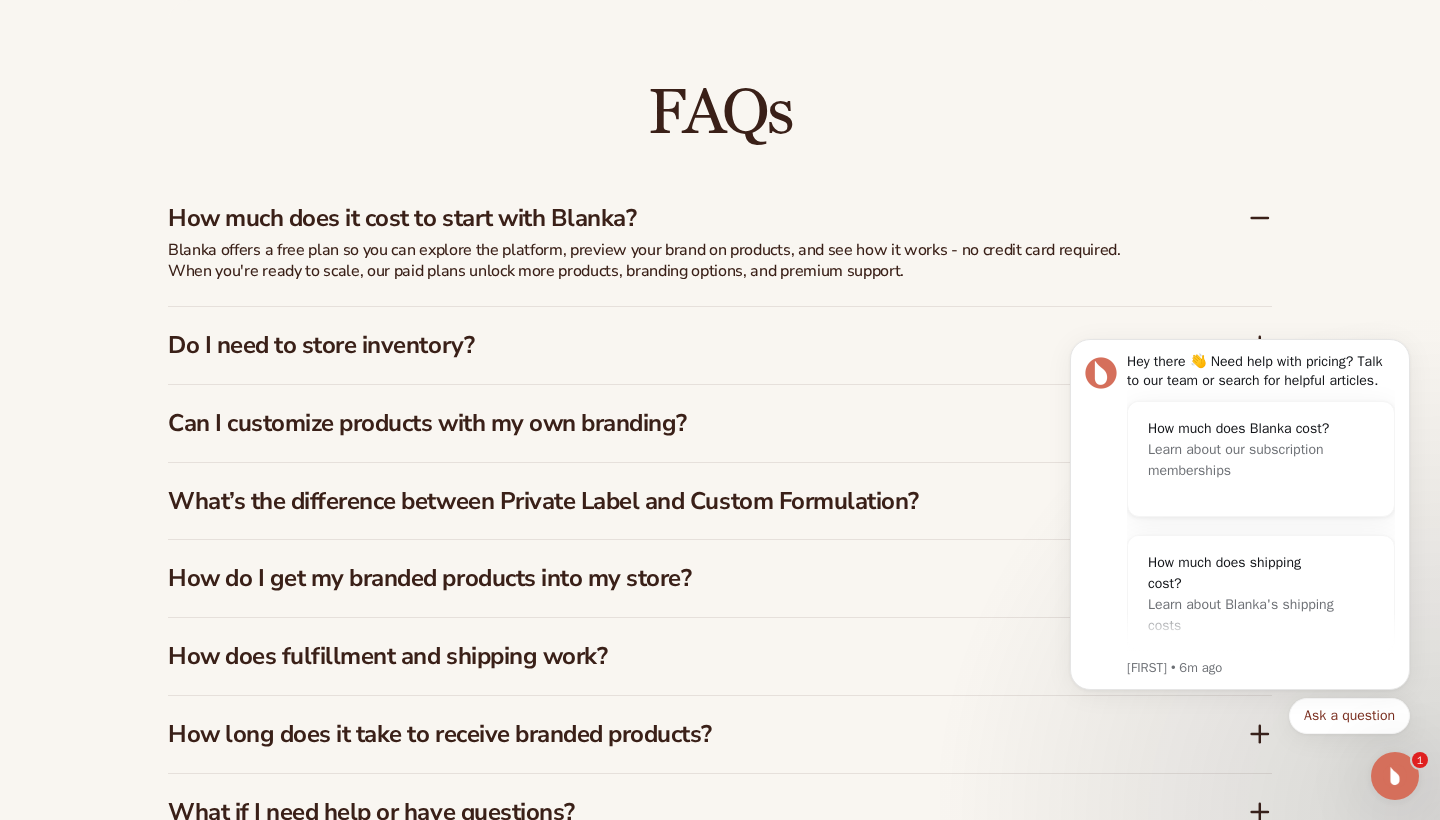 scroll, scrollTop: 0, scrollLeft: 0, axis: both 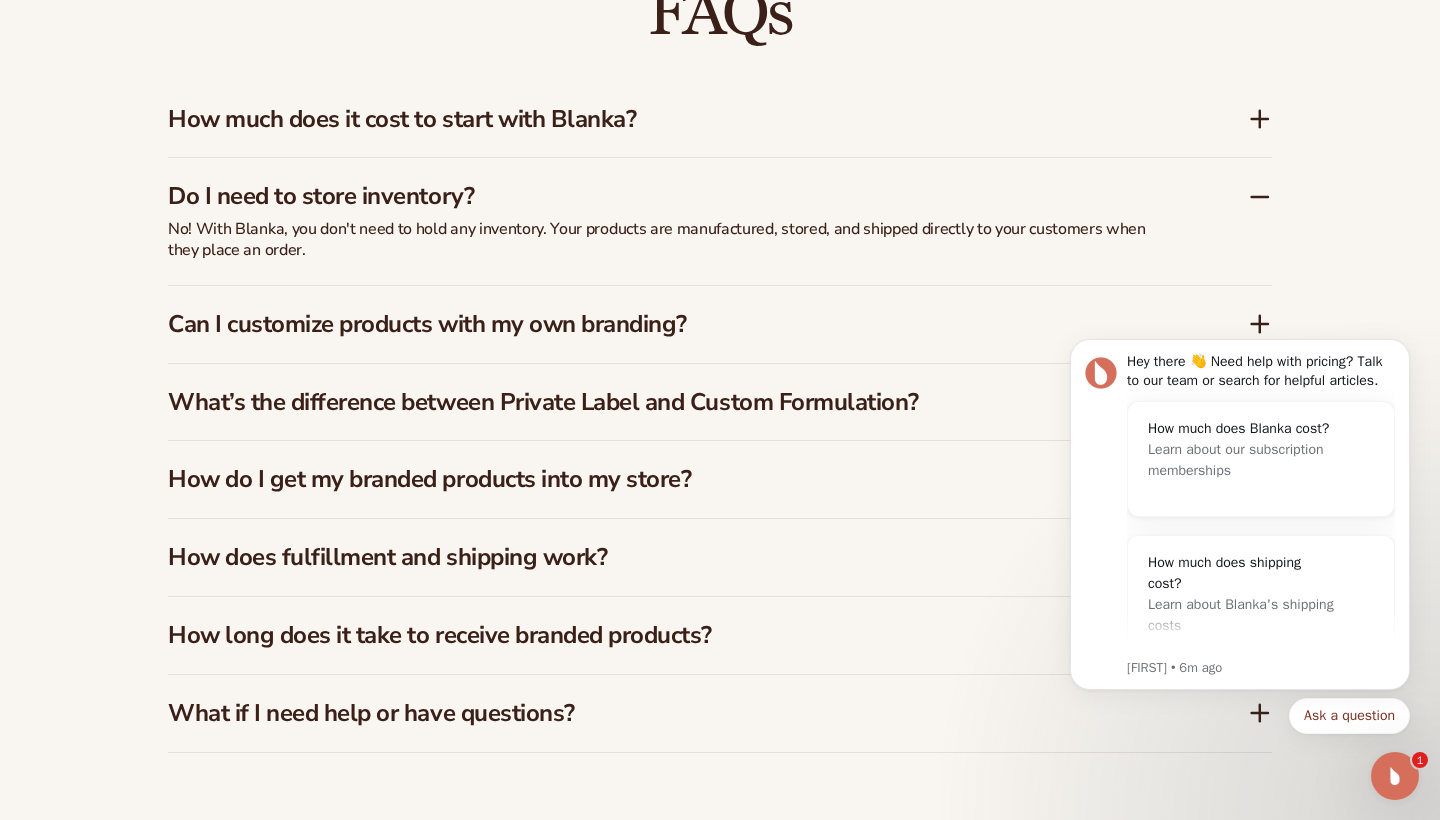click on "Can I customize products with my own branding?" at bounding box center (678, 324) 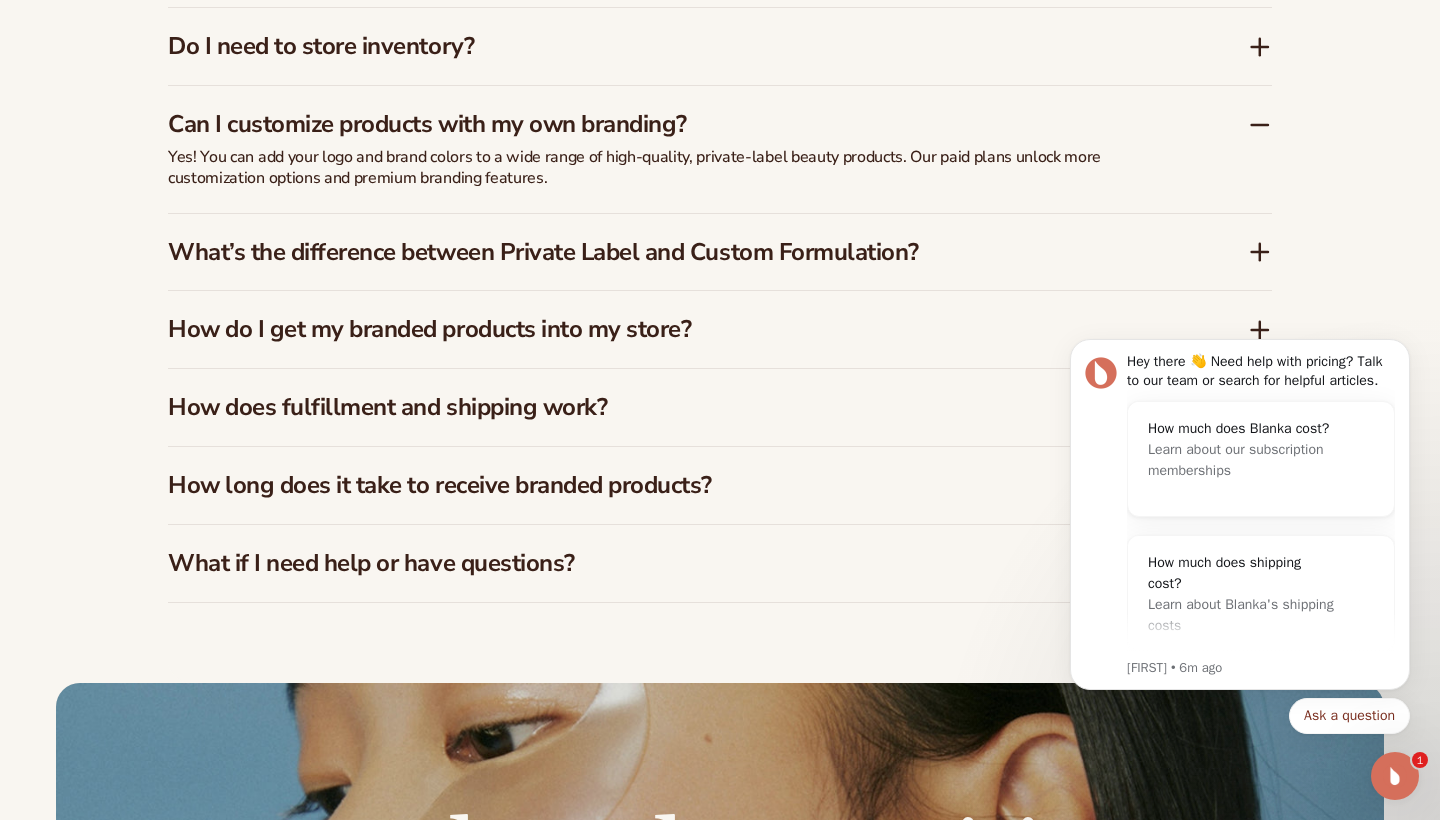 scroll, scrollTop: 3059, scrollLeft: 0, axis: vertical 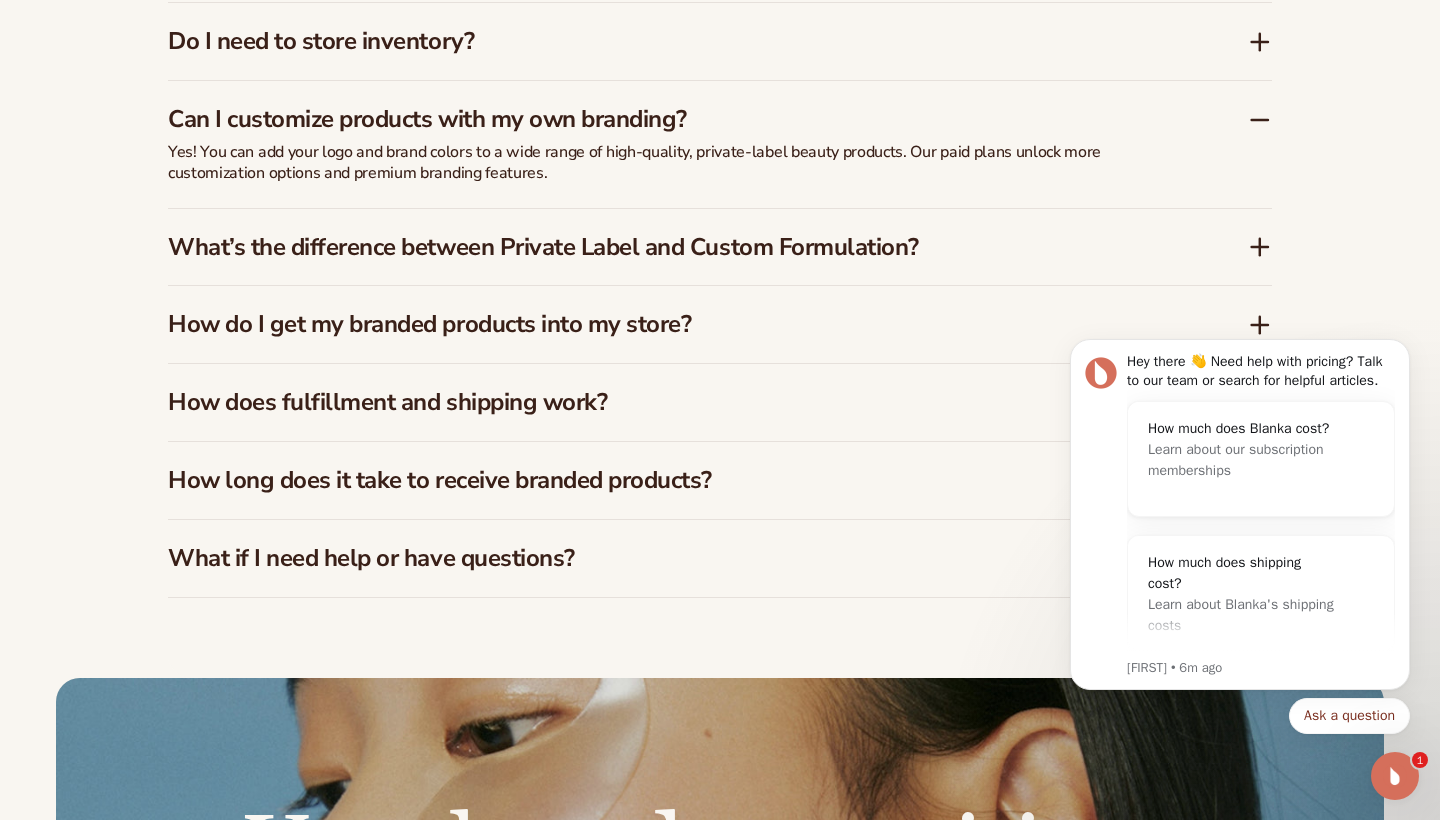 click on "What’s the difference between Private Label and Custom Formulation?" at bounding box center [720, 247] 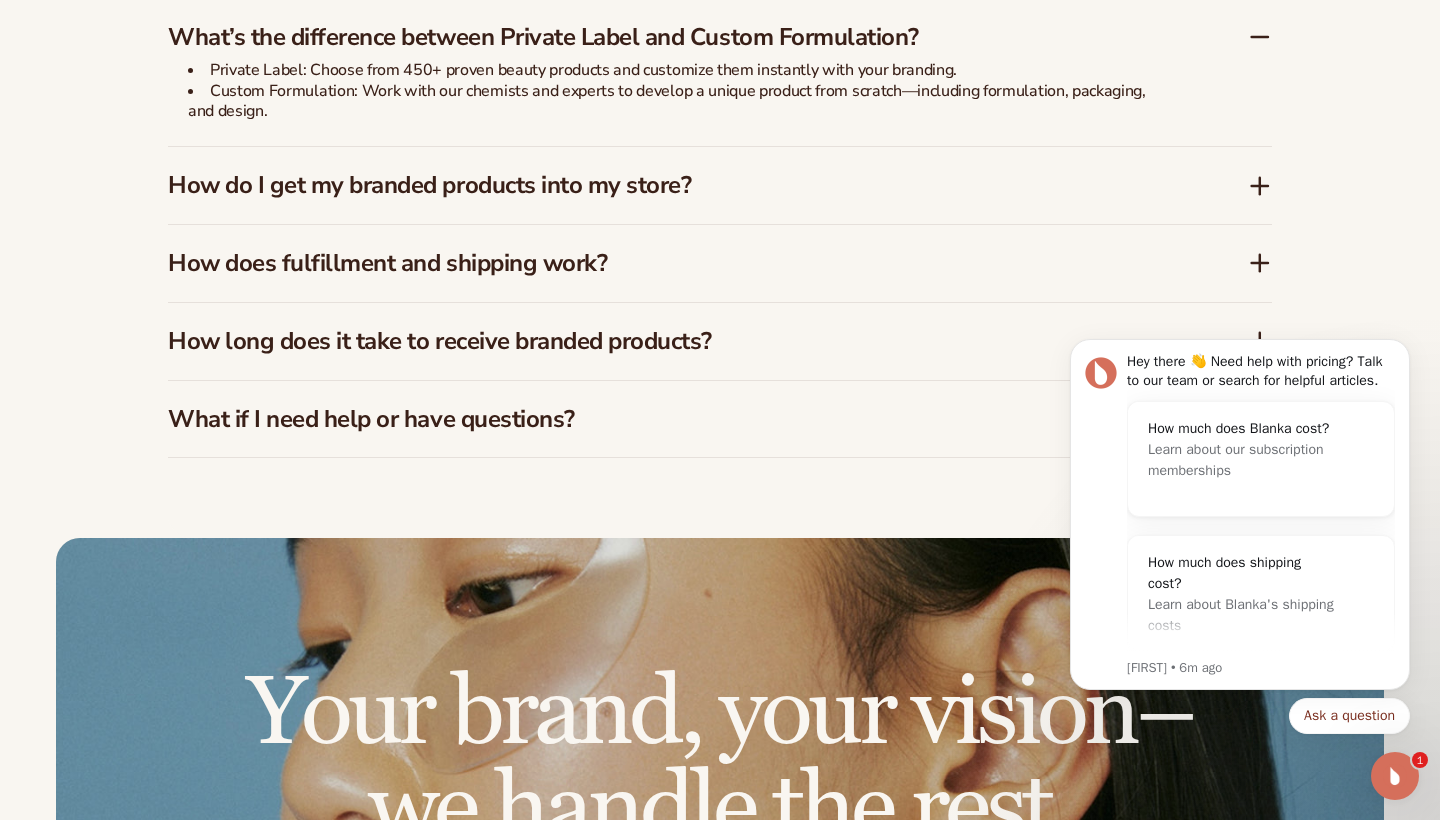scroll, scrollTop: 3223, scrollLeft: 0, axis: vertical 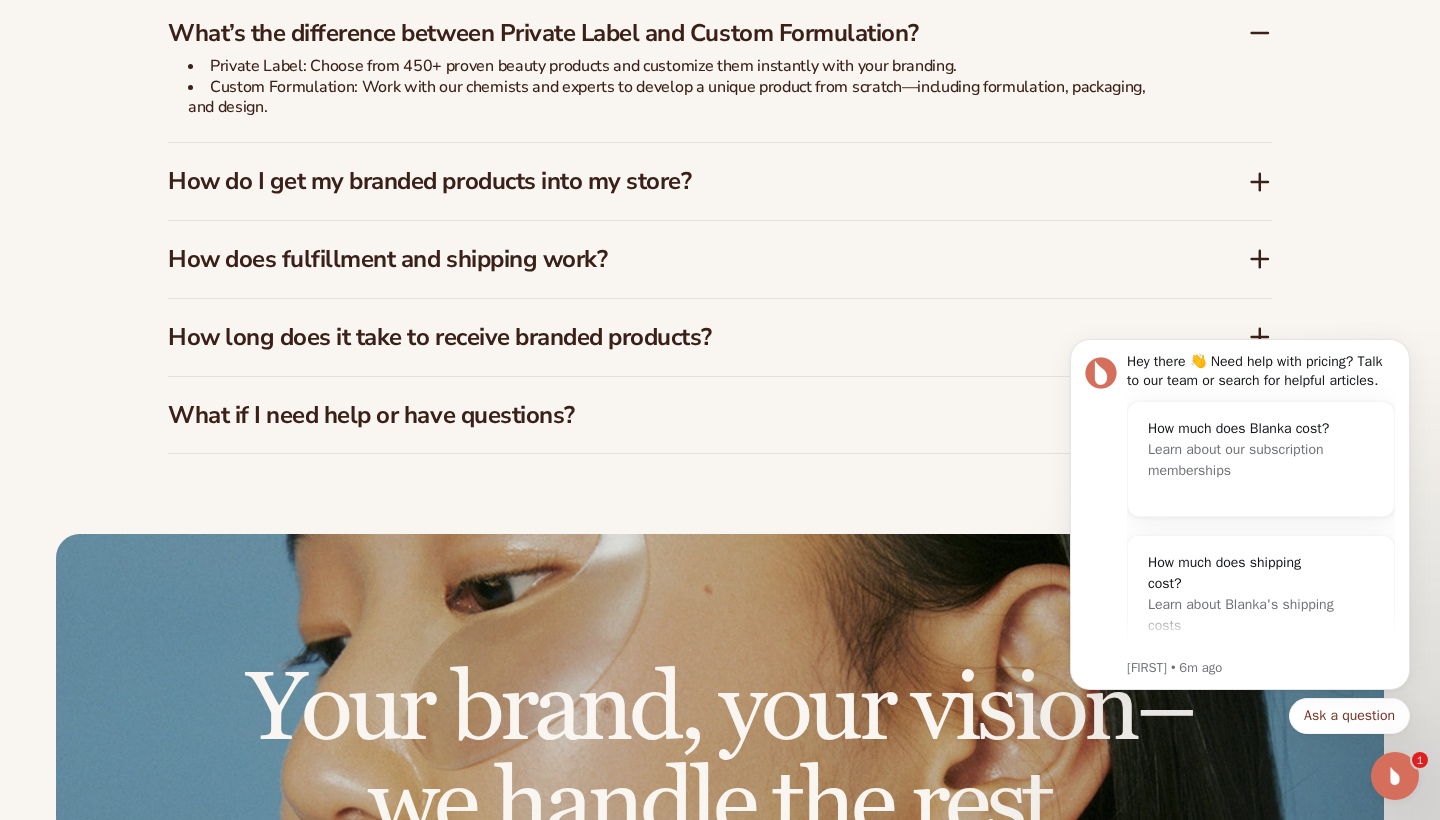 click on "How do I get my branded products into my store?" at bounding box center (678, 181) 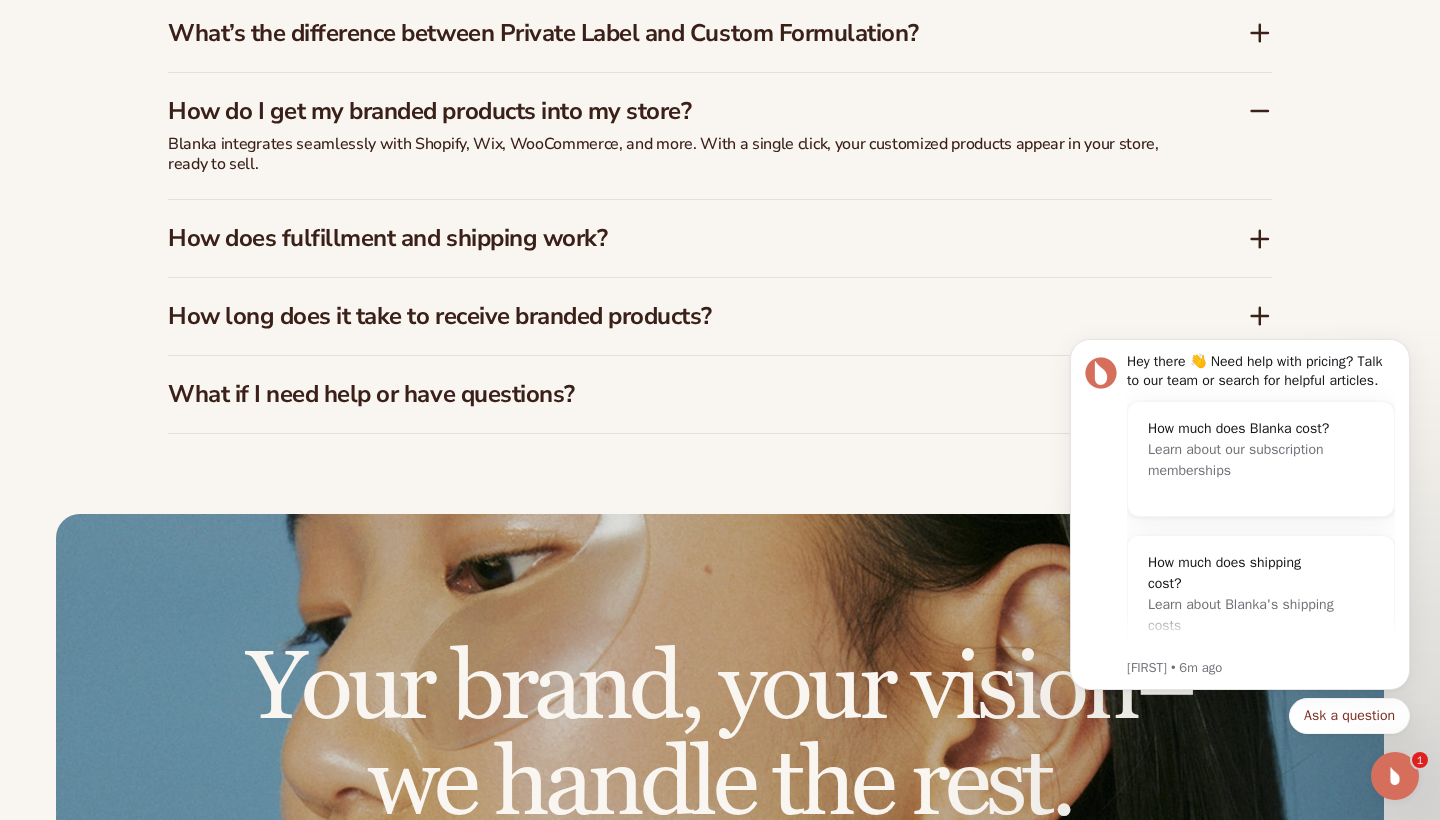 click on "How does fulfillment and shipping work?" at bounding box center [678, 238] 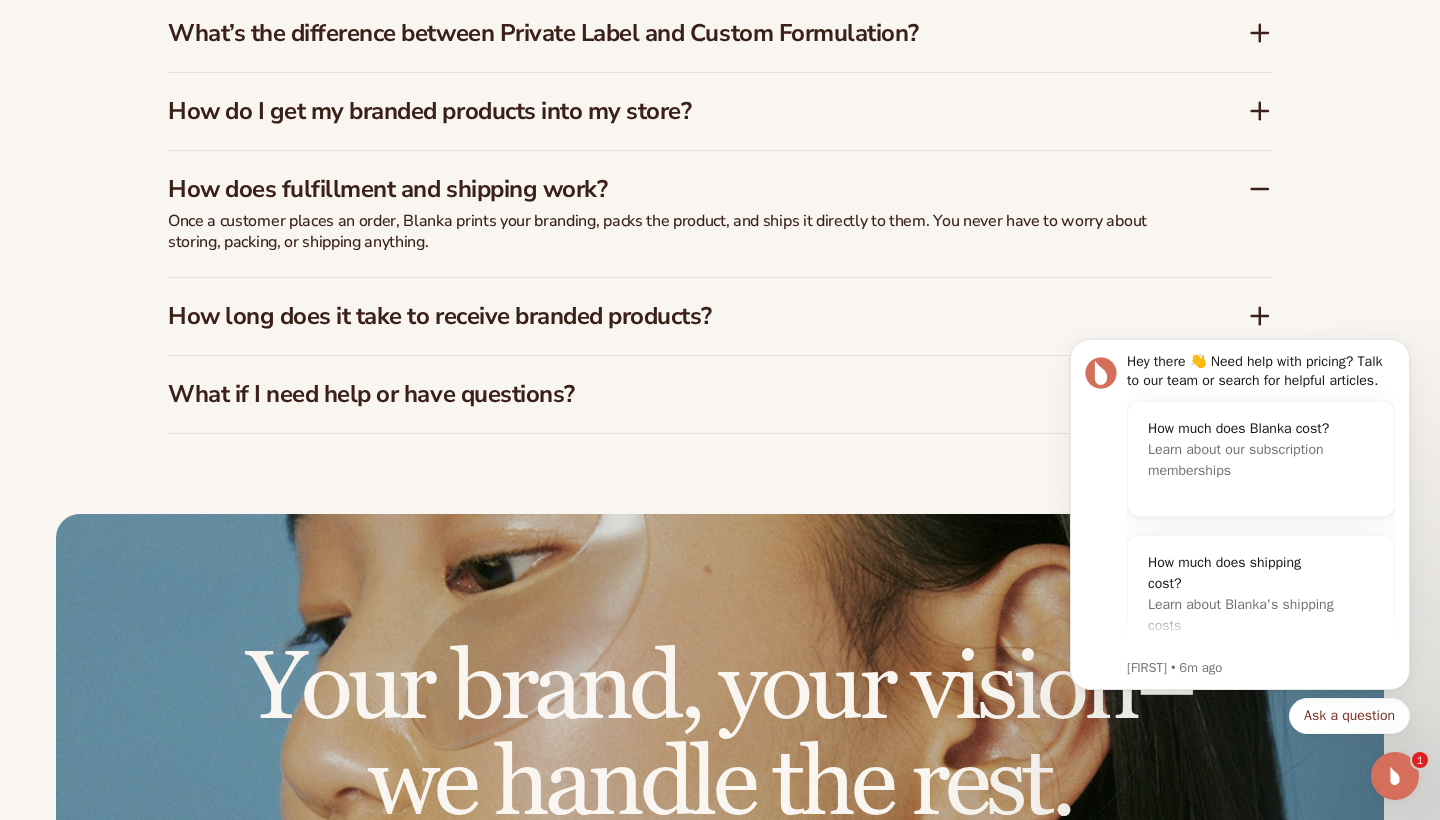 click on "How long does it take to receive branded products?" at bounding box center (678, 316) 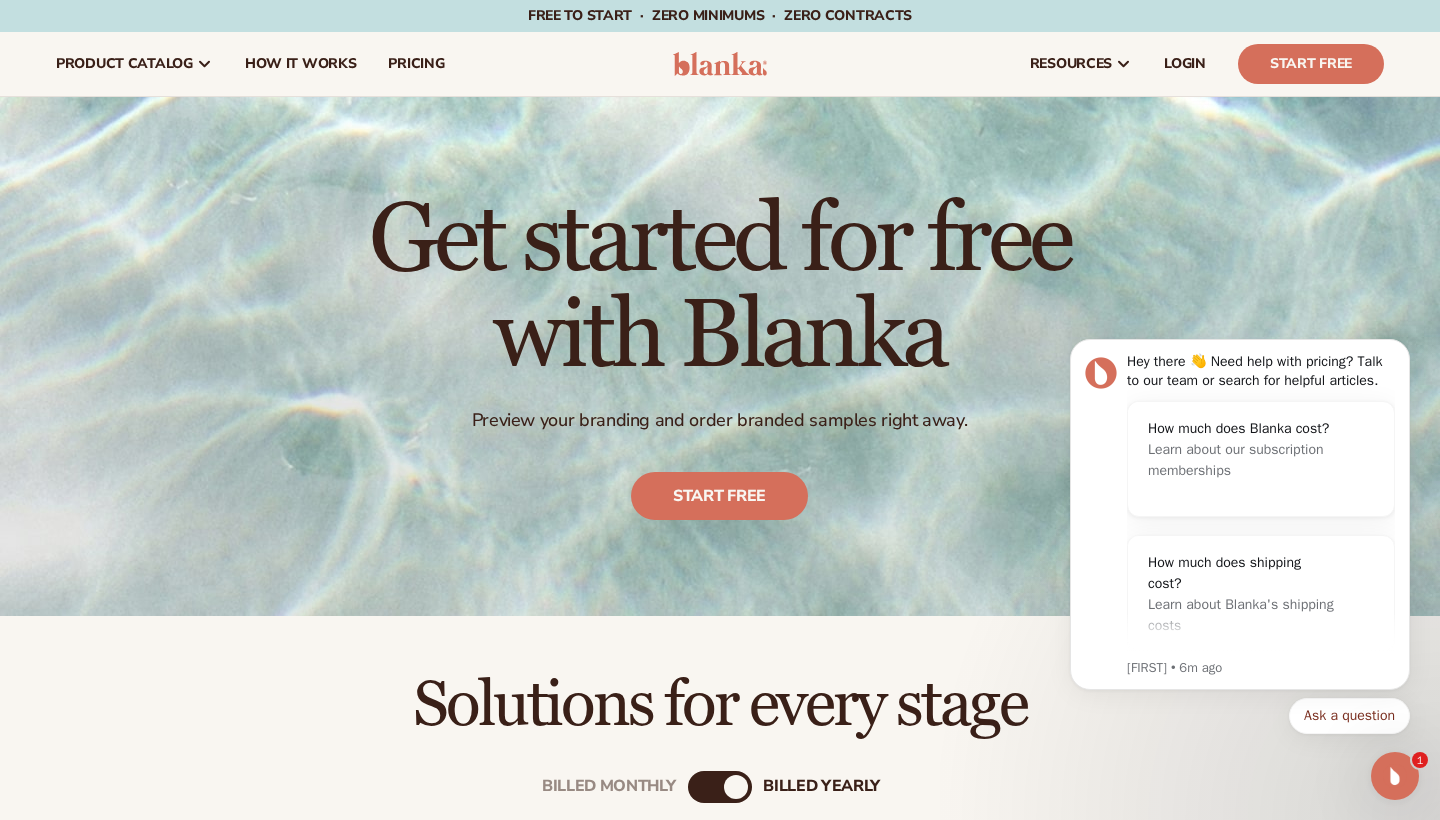 scroll, scrollTop: 0, scrollLeft: 0, axis: both 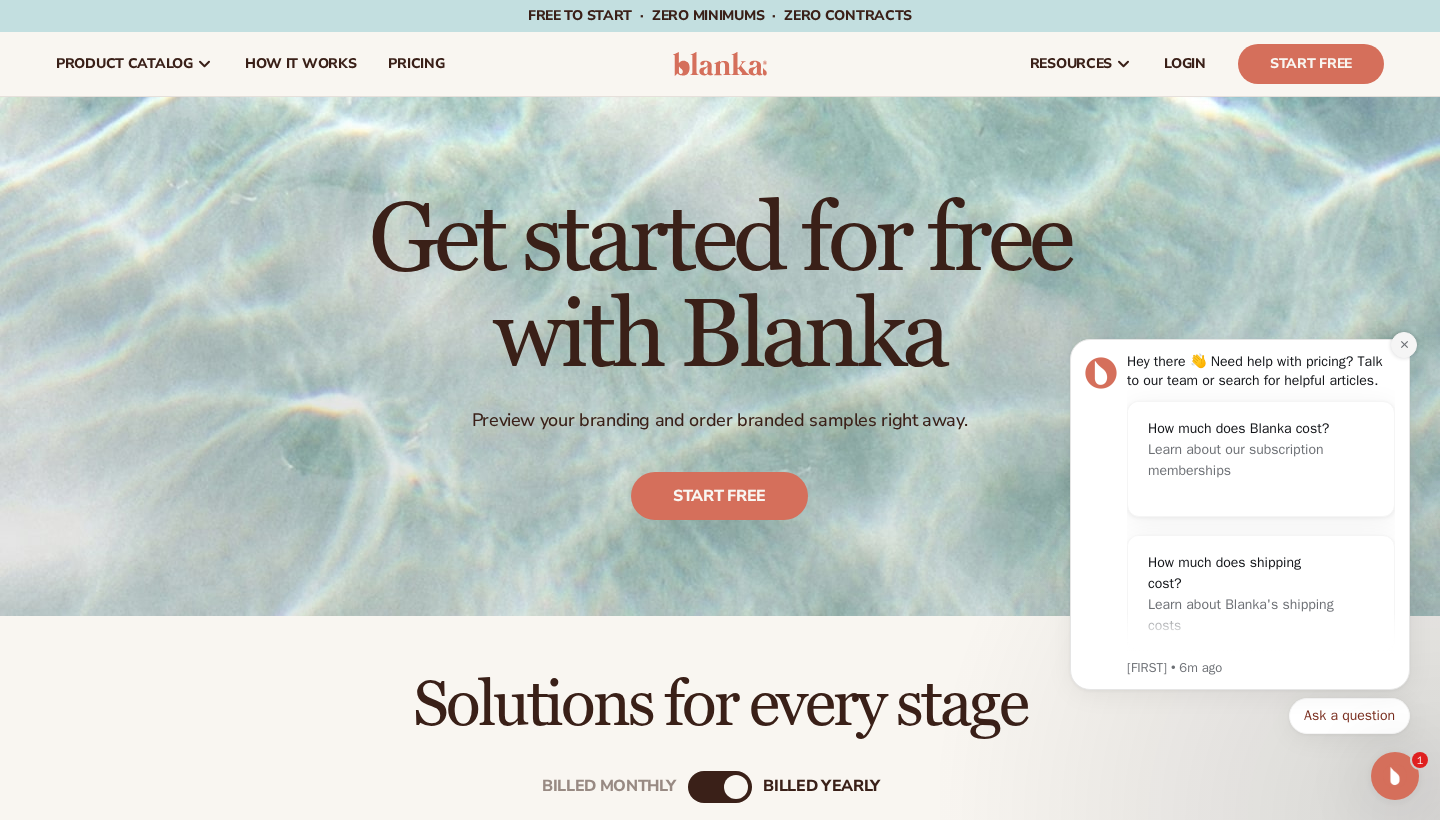 click 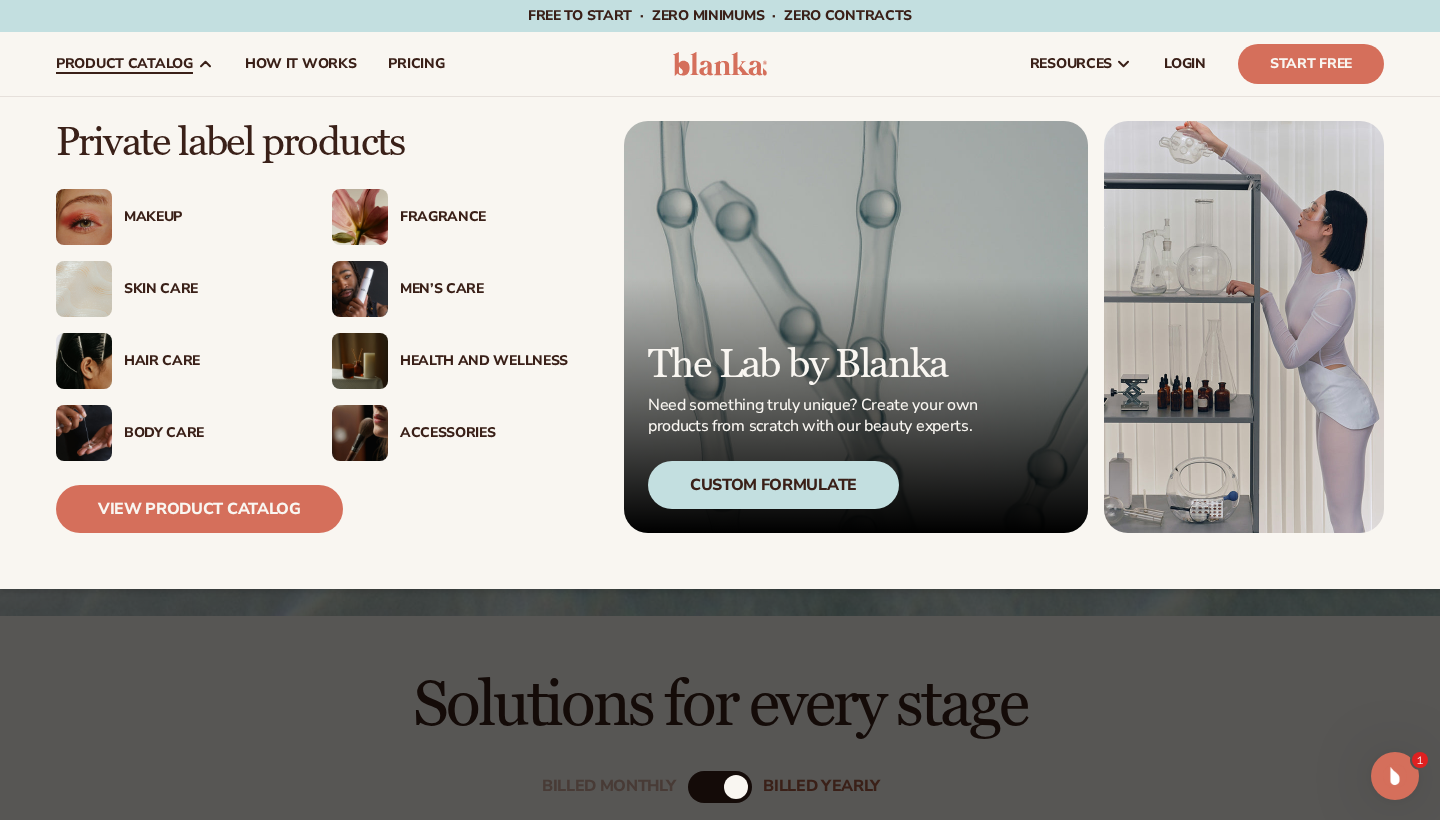 click on "Makeup" at bounding box center [208, 217] 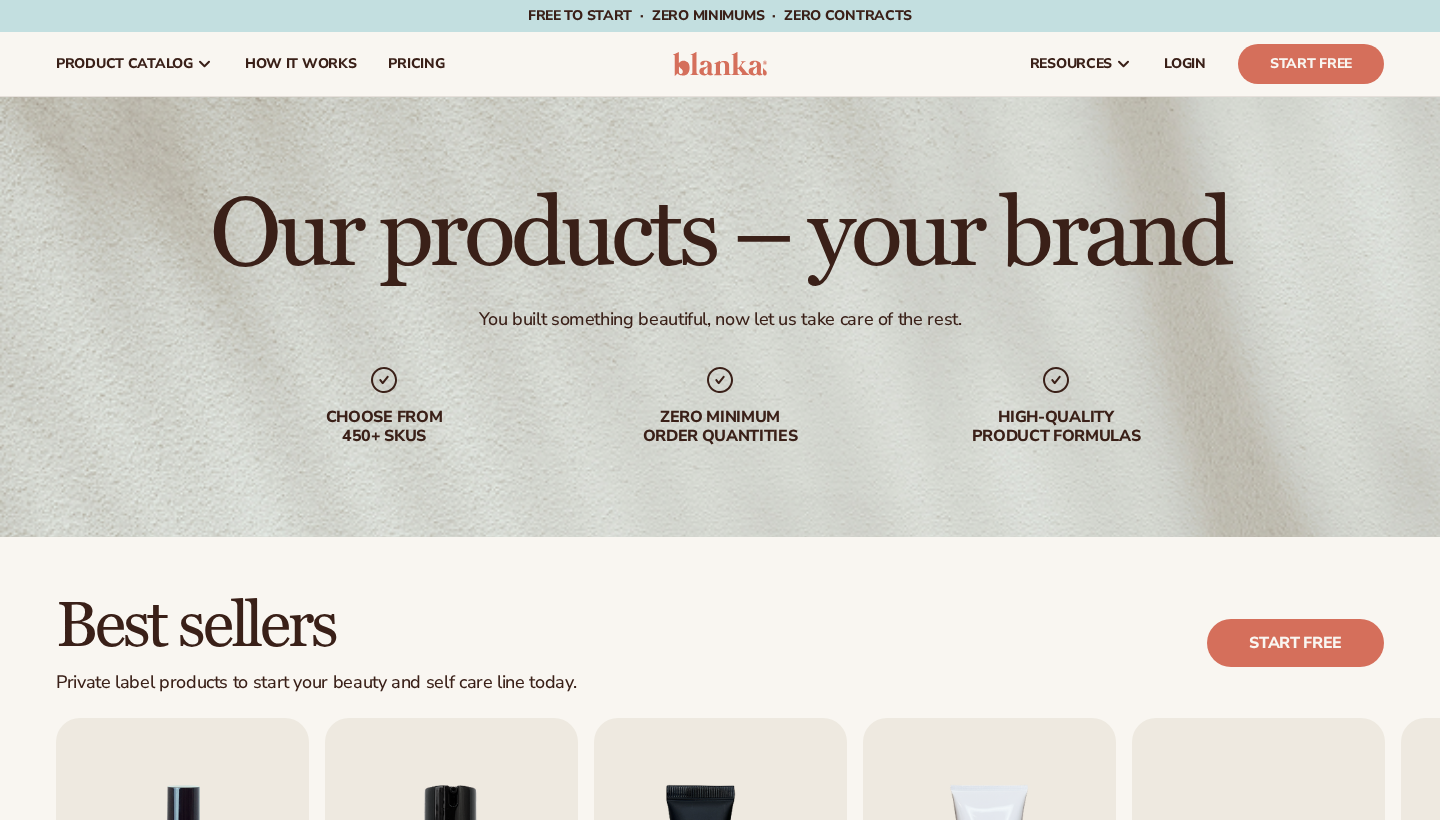 scroll, scrollTop: 0, scrollLeft: 0, axis: both 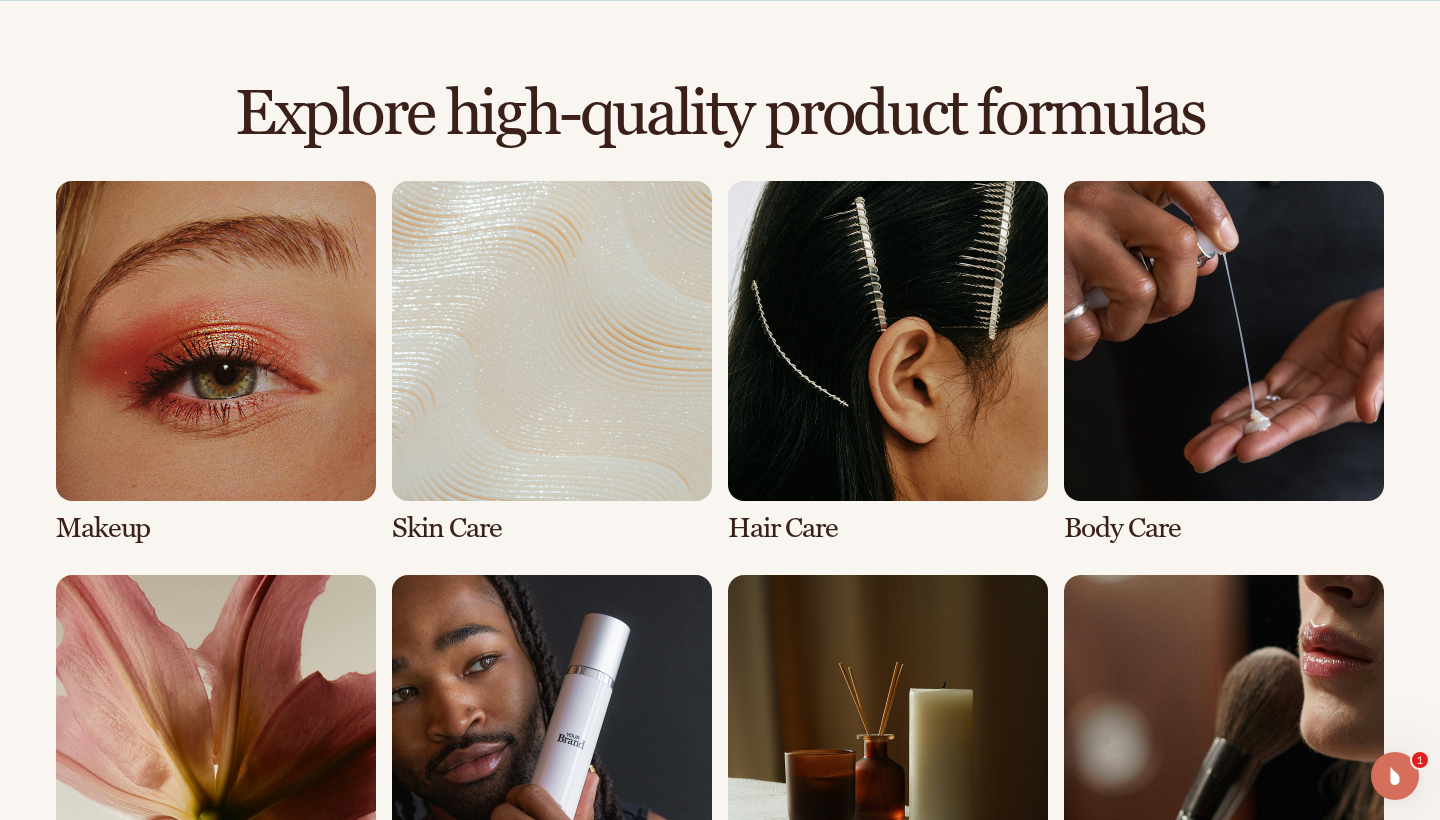 click at bounding box center (216, 362) 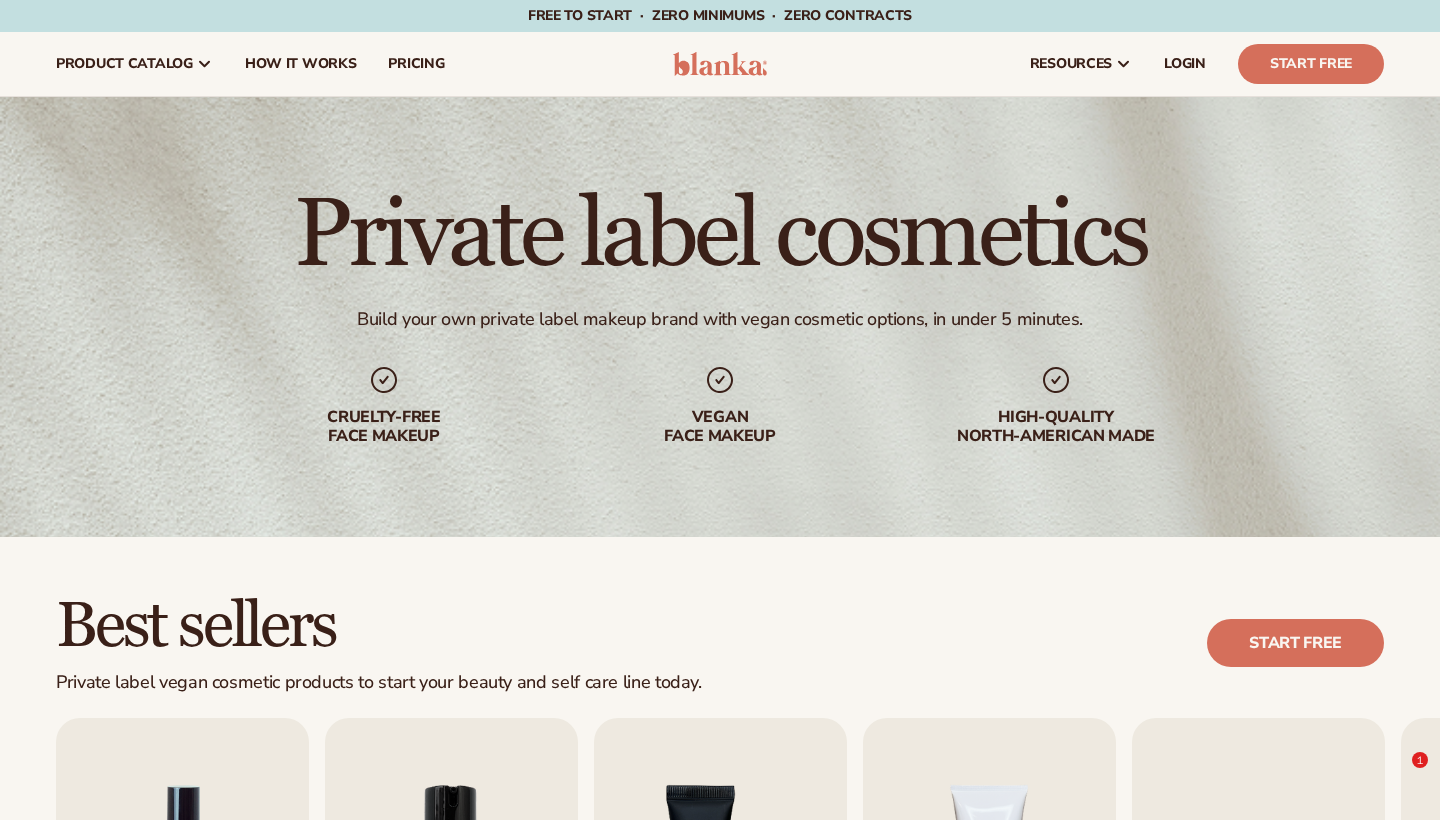 scroll, scrollTop: 623, scrollLeft: 0, axis: vertical 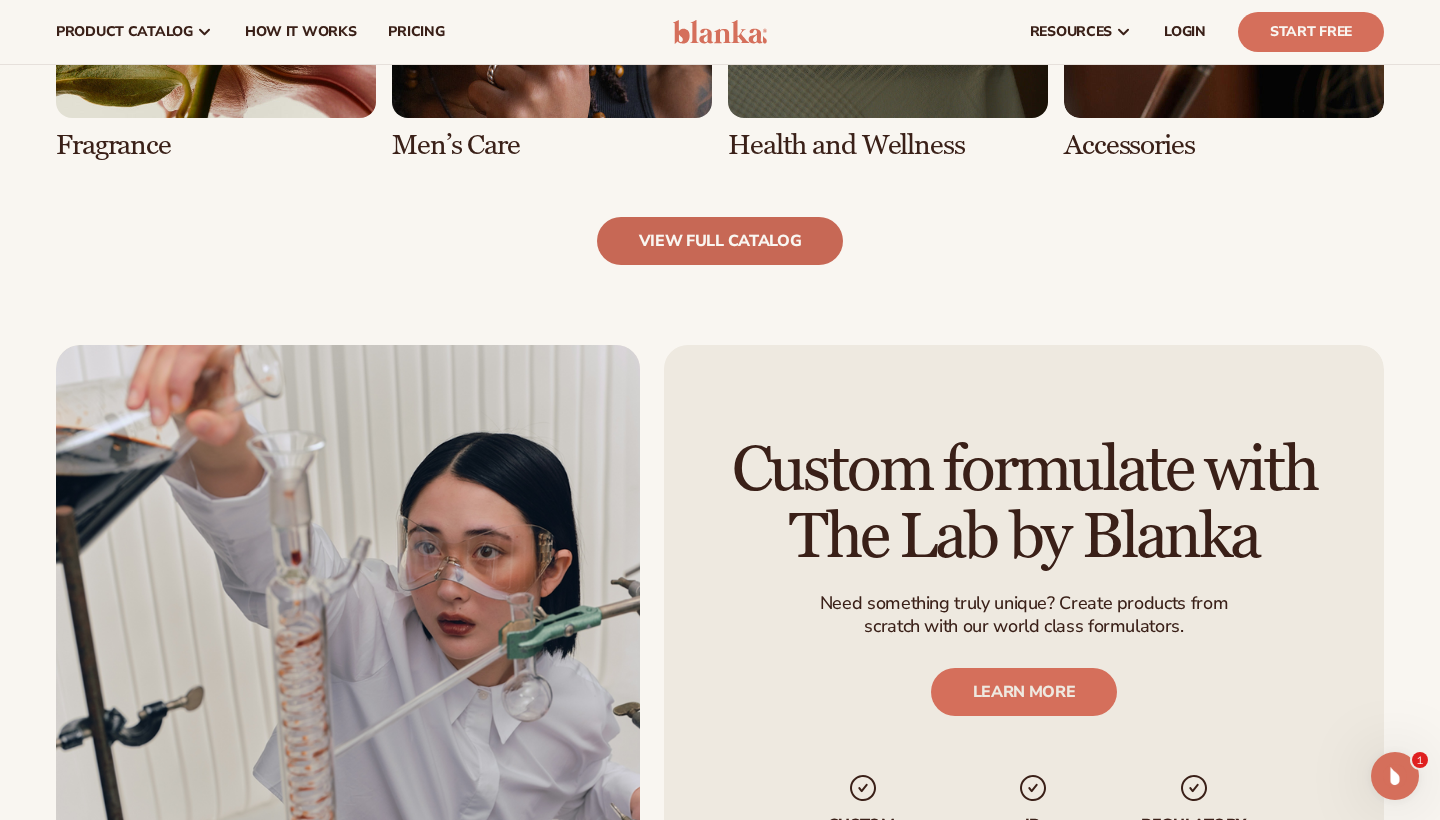 click on "view full catalog" at bounding box center [720, 241] 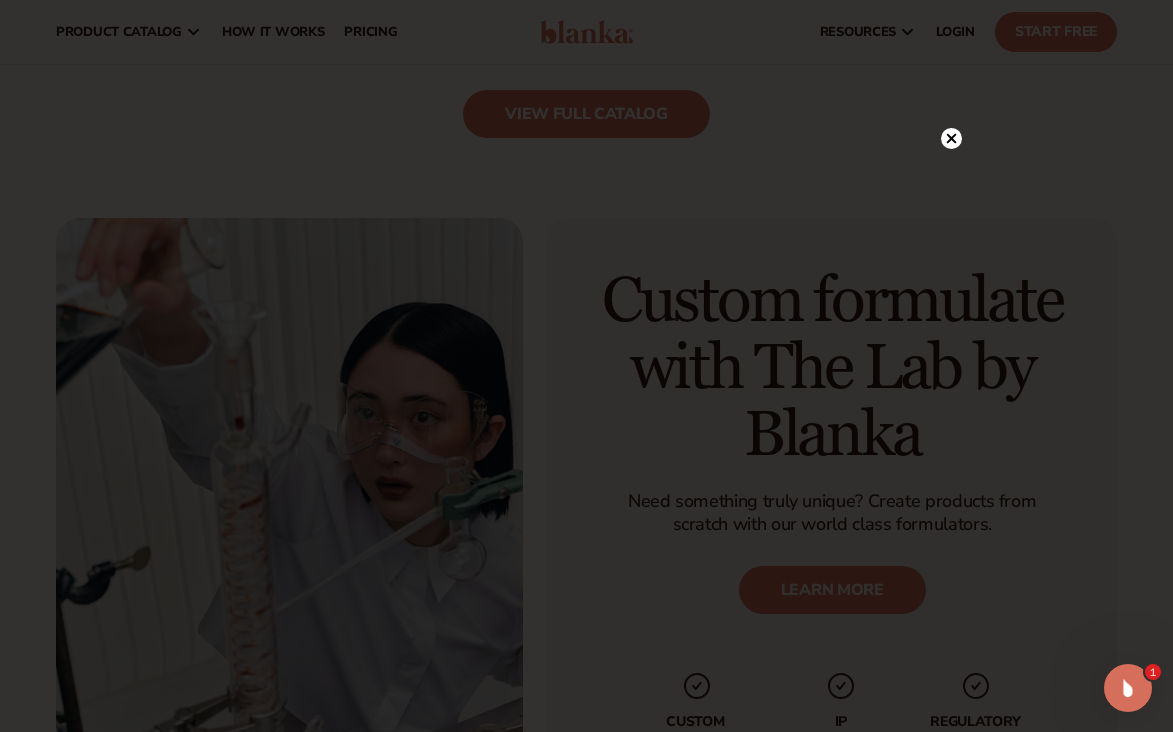 click at bounding box center [586, 366] 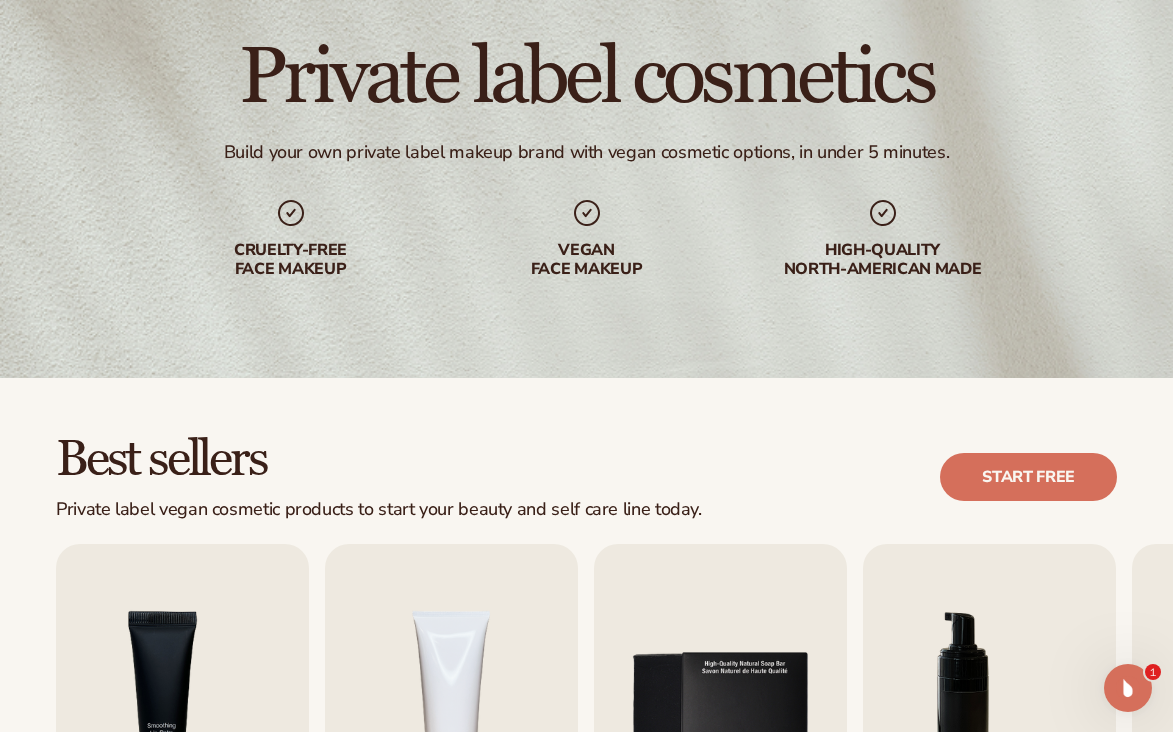 scroll, scrollTop: 194, scrollLeft: 0, axis: vertical 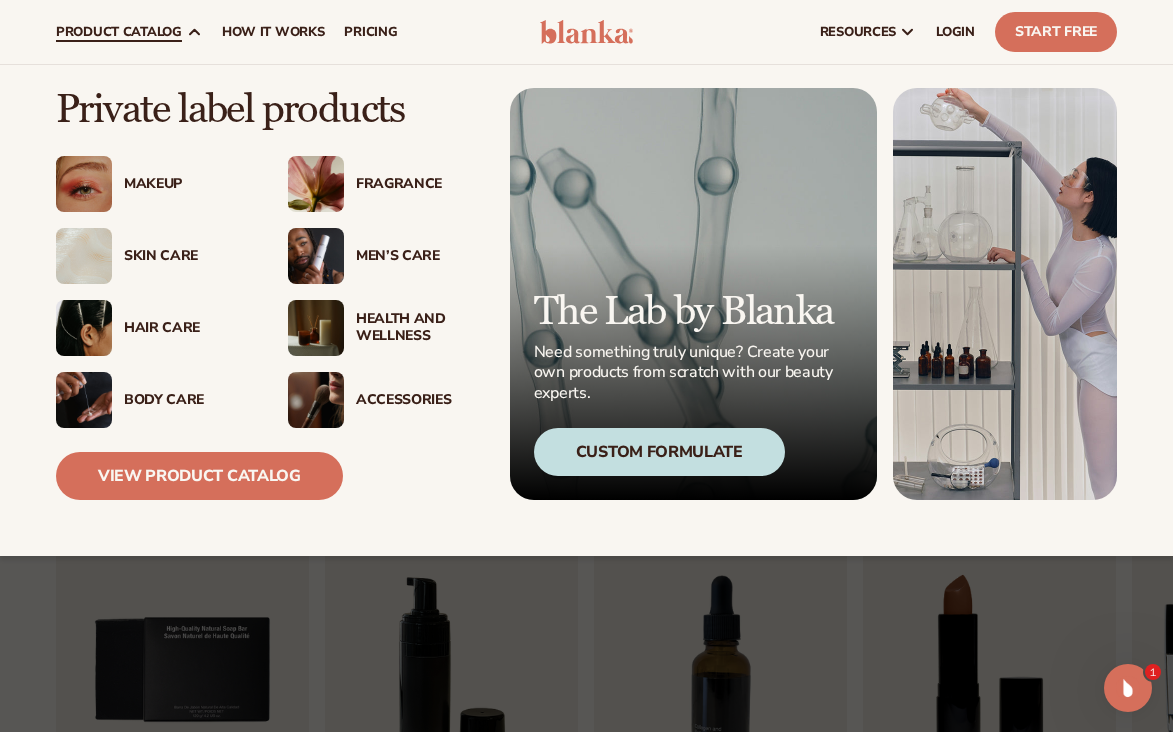 click on "Custom Formulate" at bounding box center (659, 452) 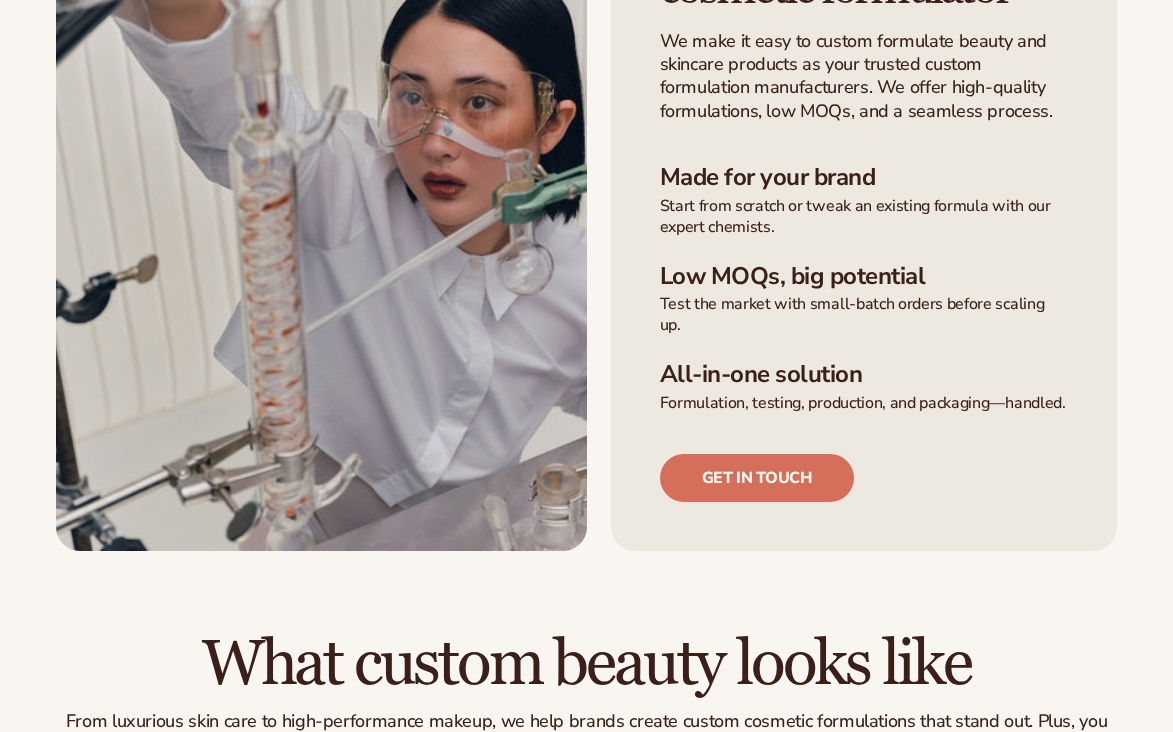 scroll, scrollTop: 575, scrollLeft: 0, axis: vertical 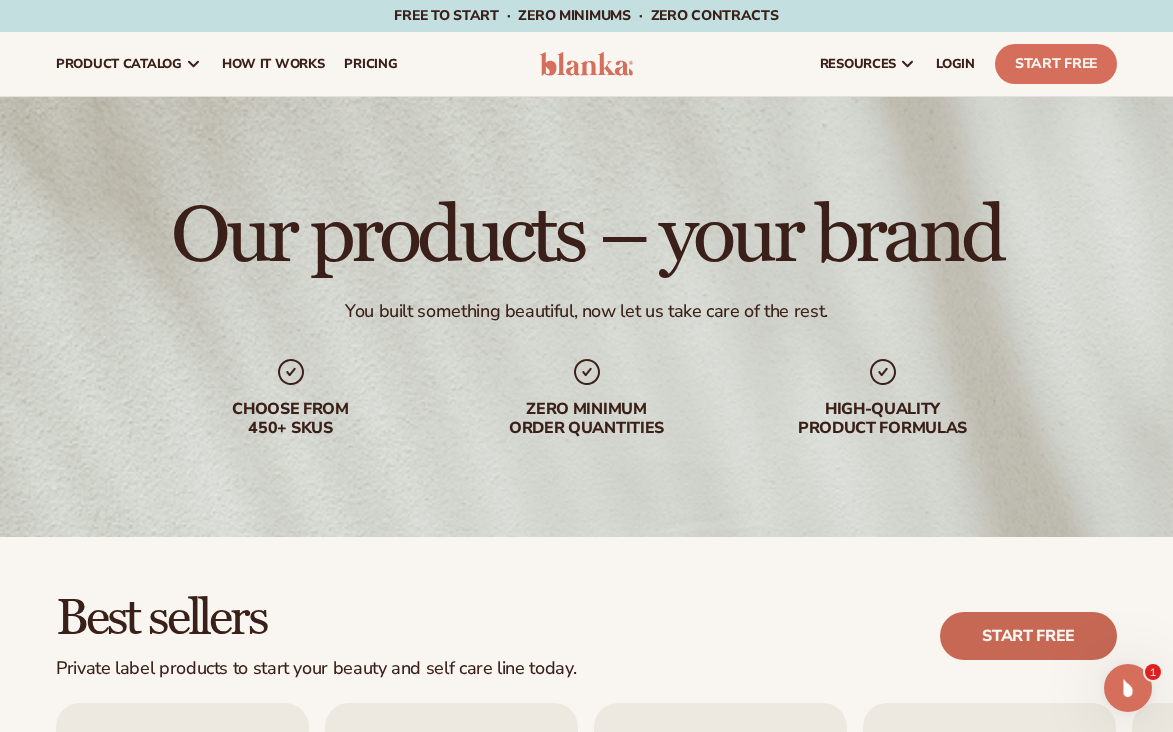 click on "Start free" at bounding box center (1028, 636) 